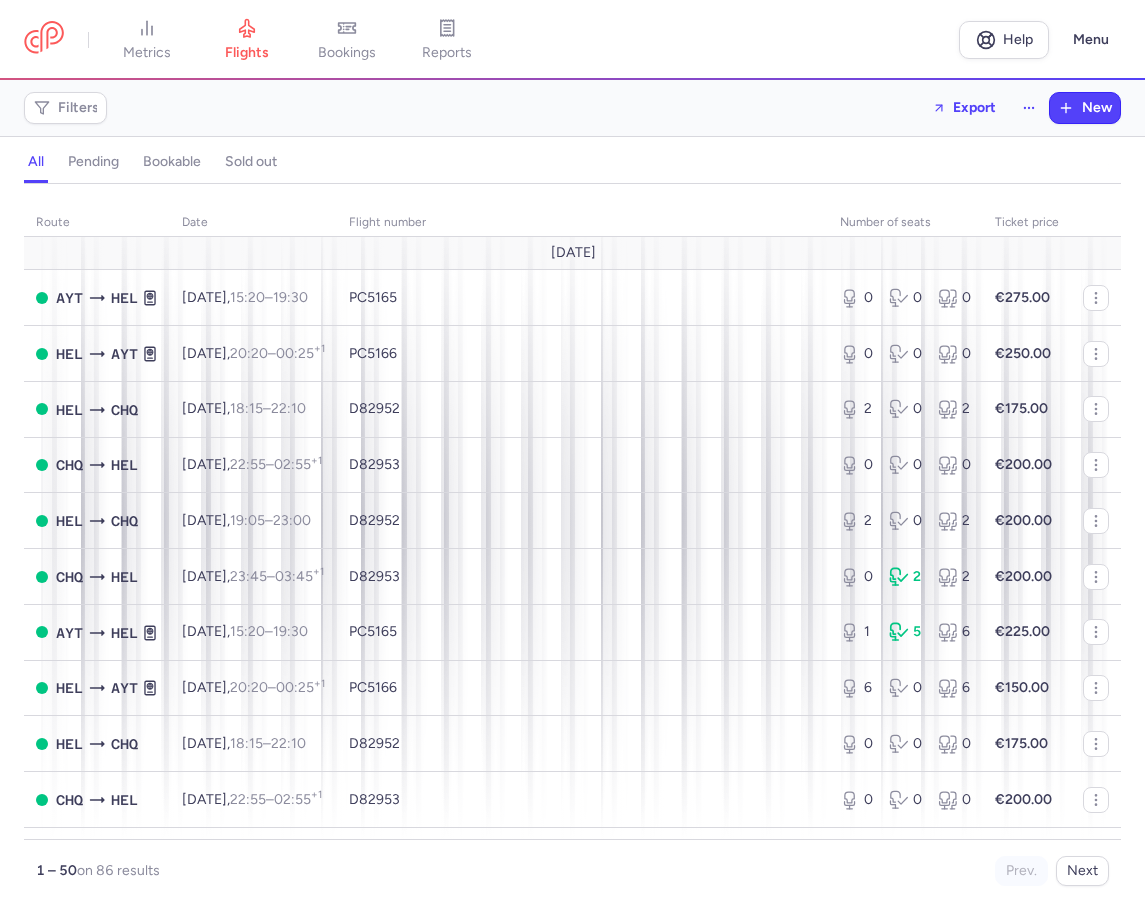 scroll, scrollTop: 0, scrollLeft: 0, axis: both 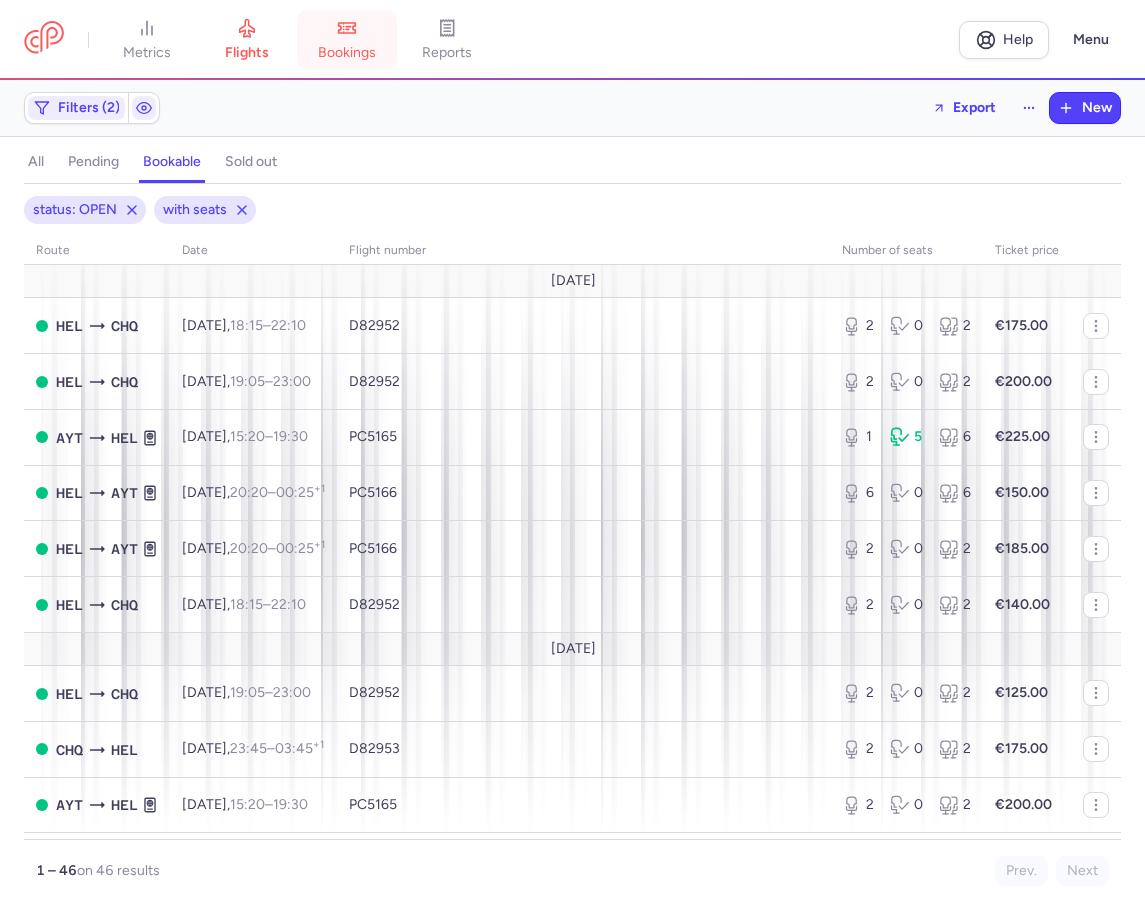 click on "bookings" at bounding box center (347, 53) 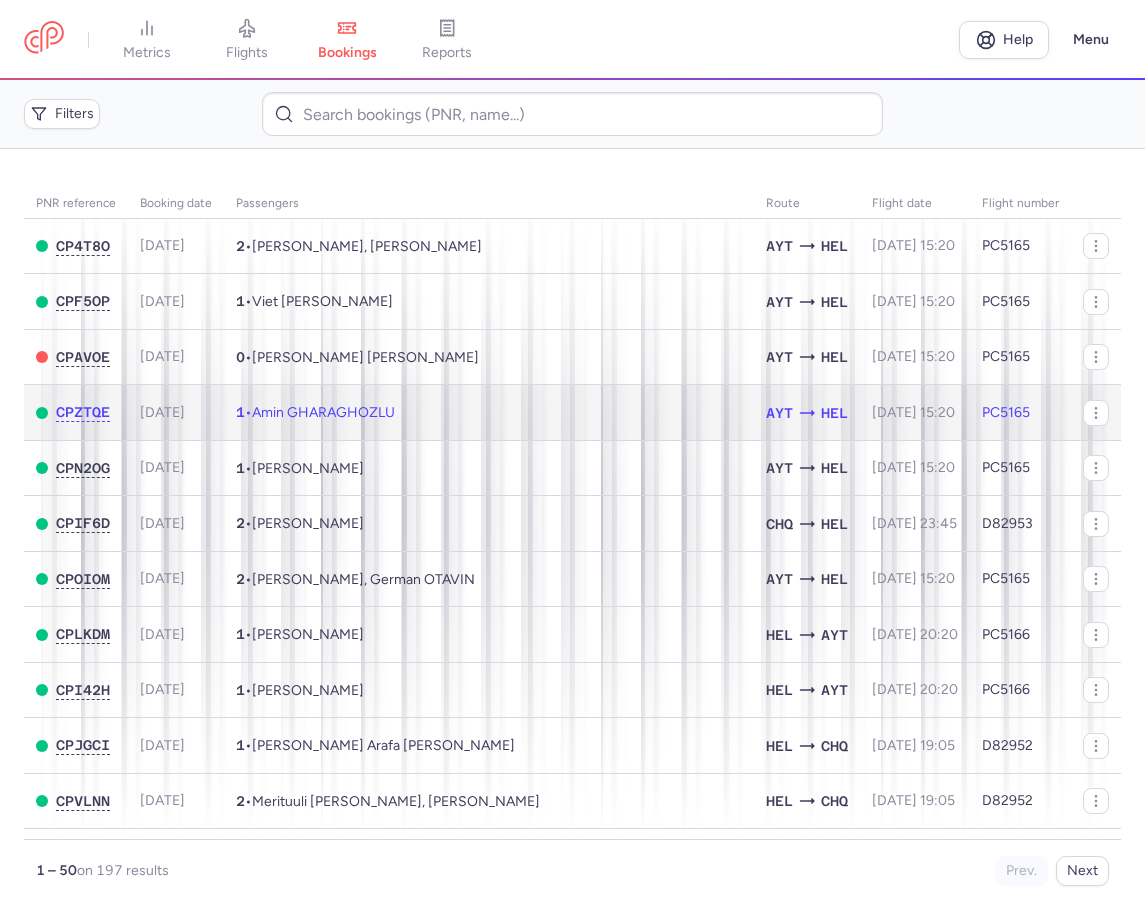 click on "Amin GHARAGHOZLU" at bounding box center [323, 412] 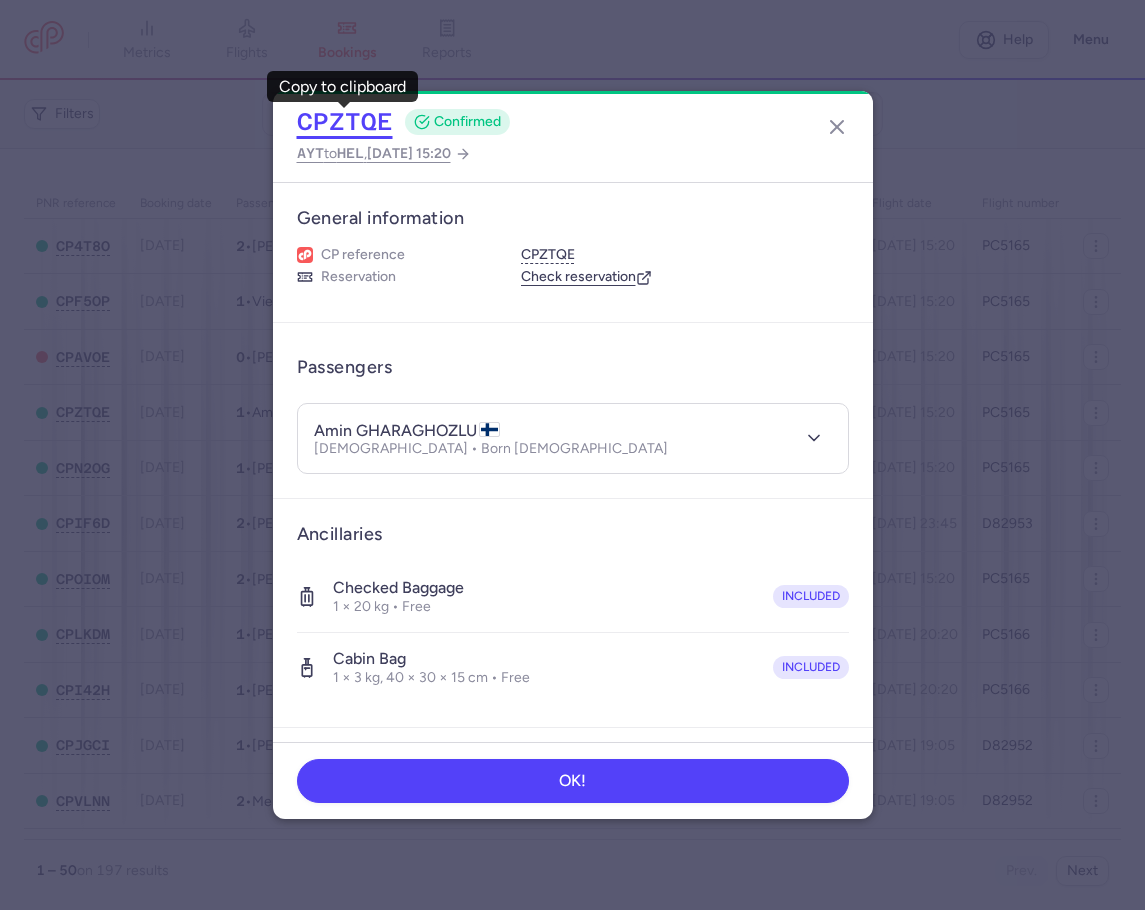 click on "CPZTQE" 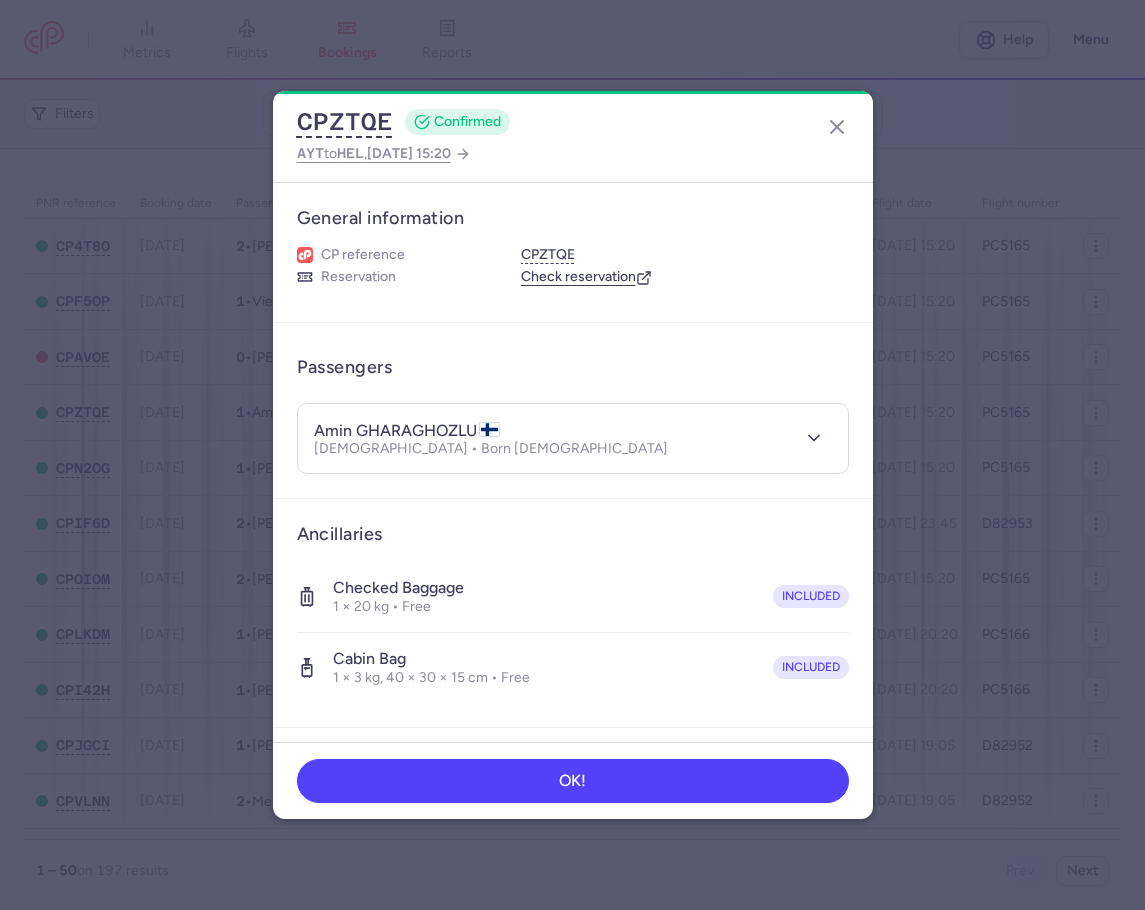 type 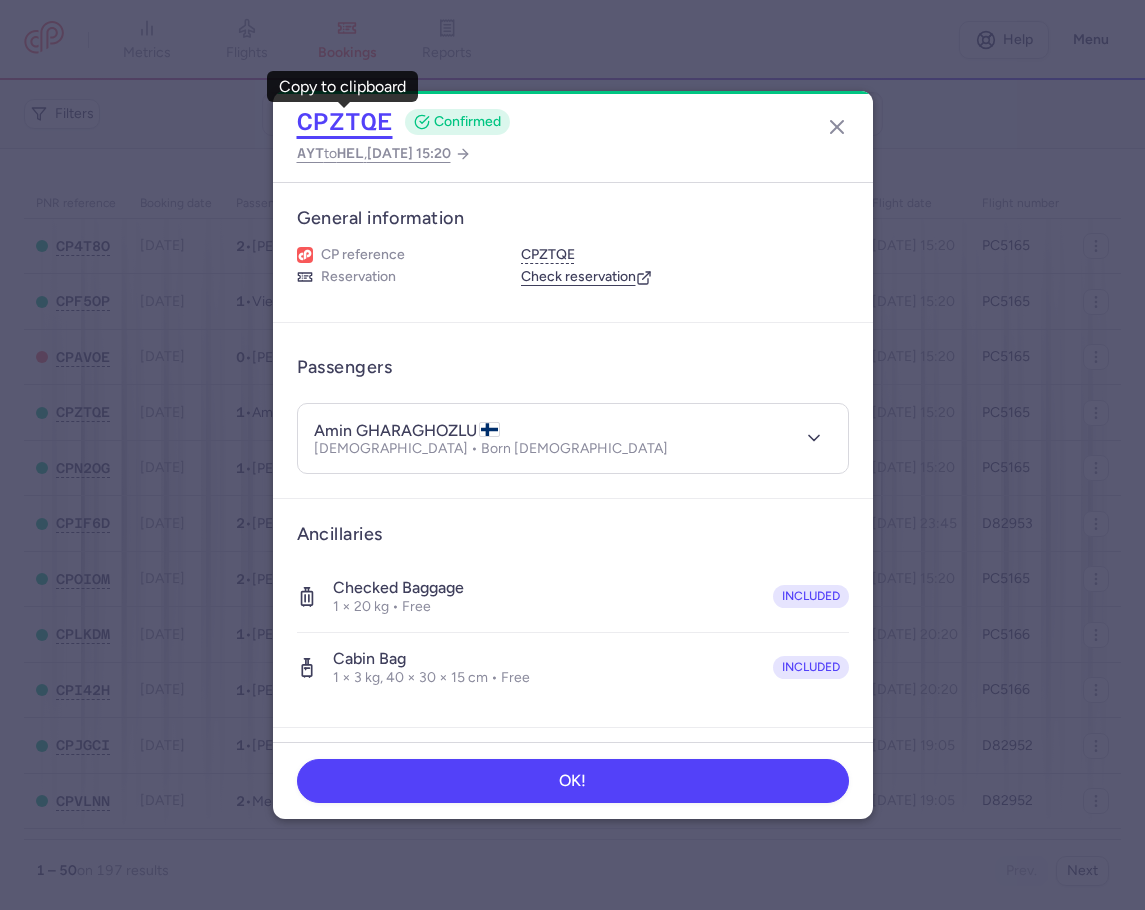 click on "CPZTQE" 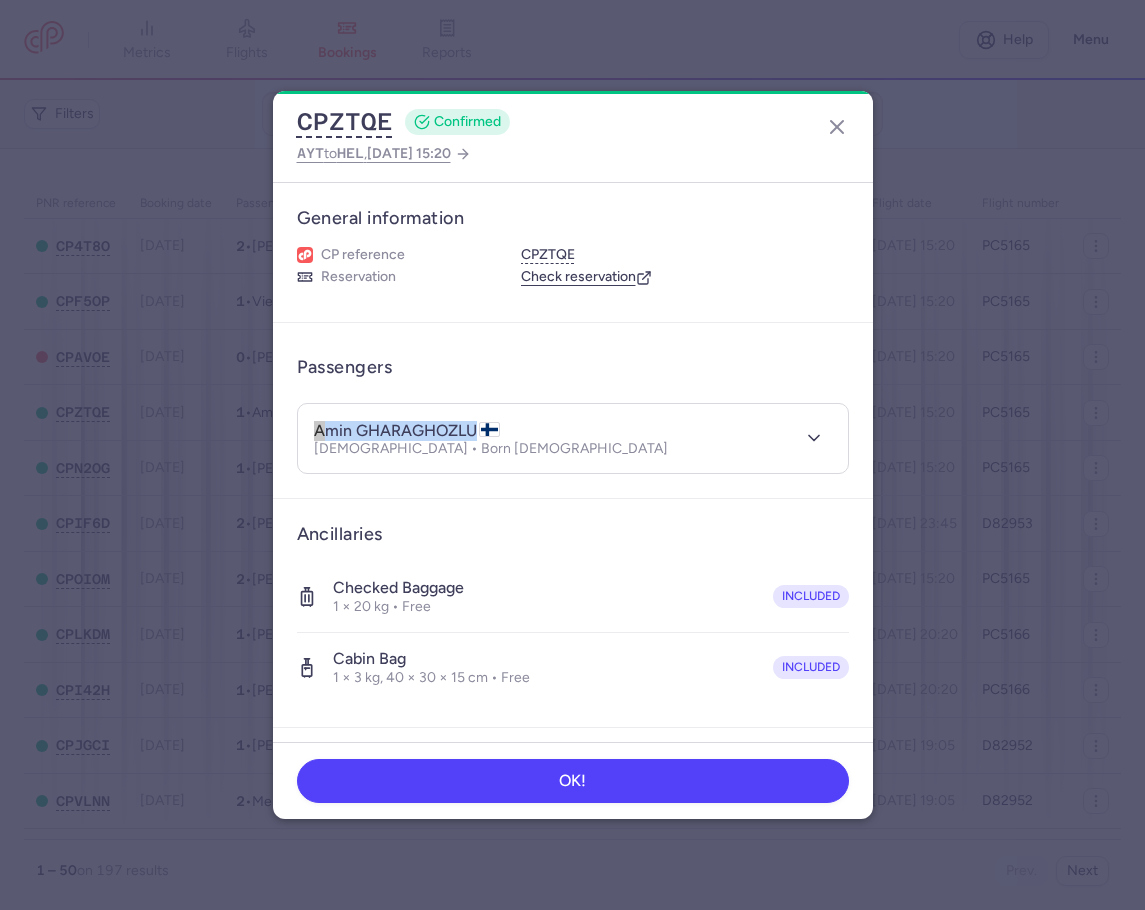 drag, startPoint x: 474, startPoint y: 424, endPoint x: 279, endPoint y: 394, distance: 197.29419 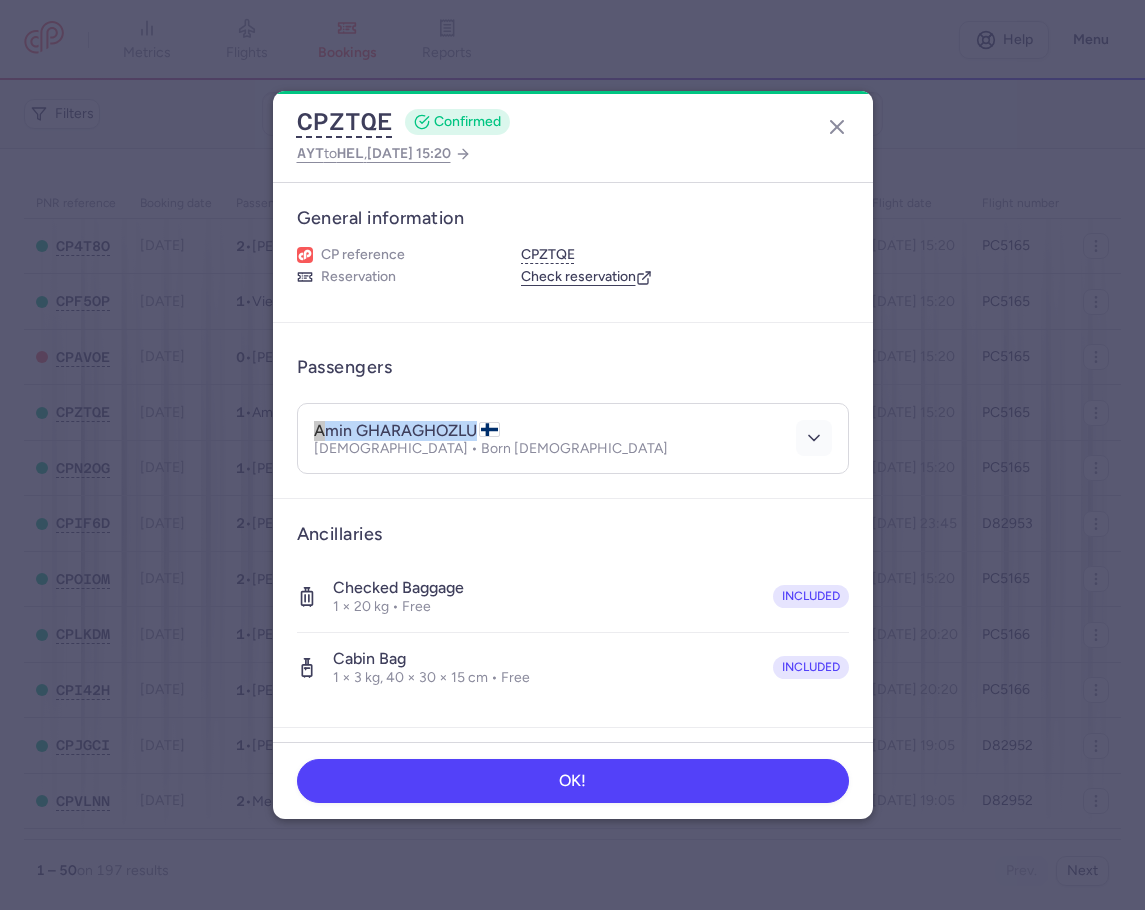 click at bounding box center (814, 438) 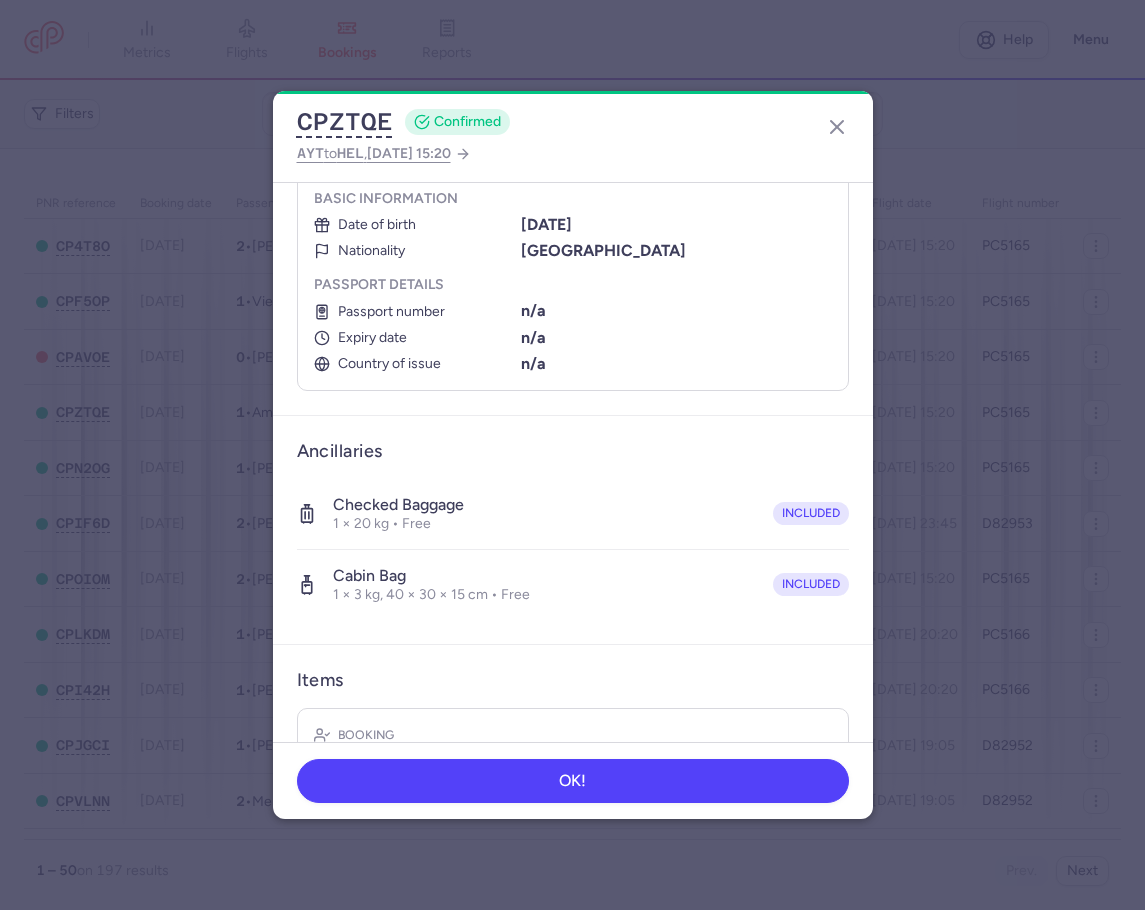 scroll, scrollTop: 200, scrollLeft: 0, axis: vertical 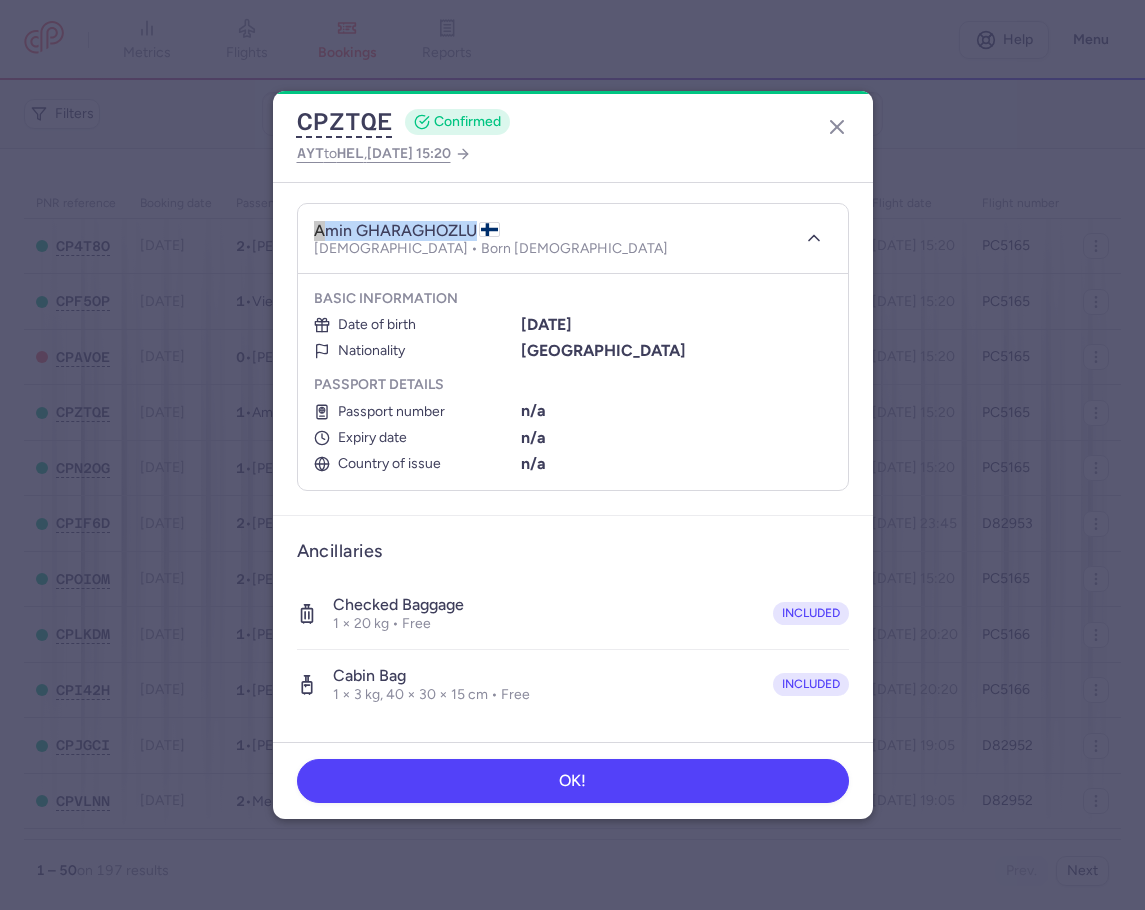 type 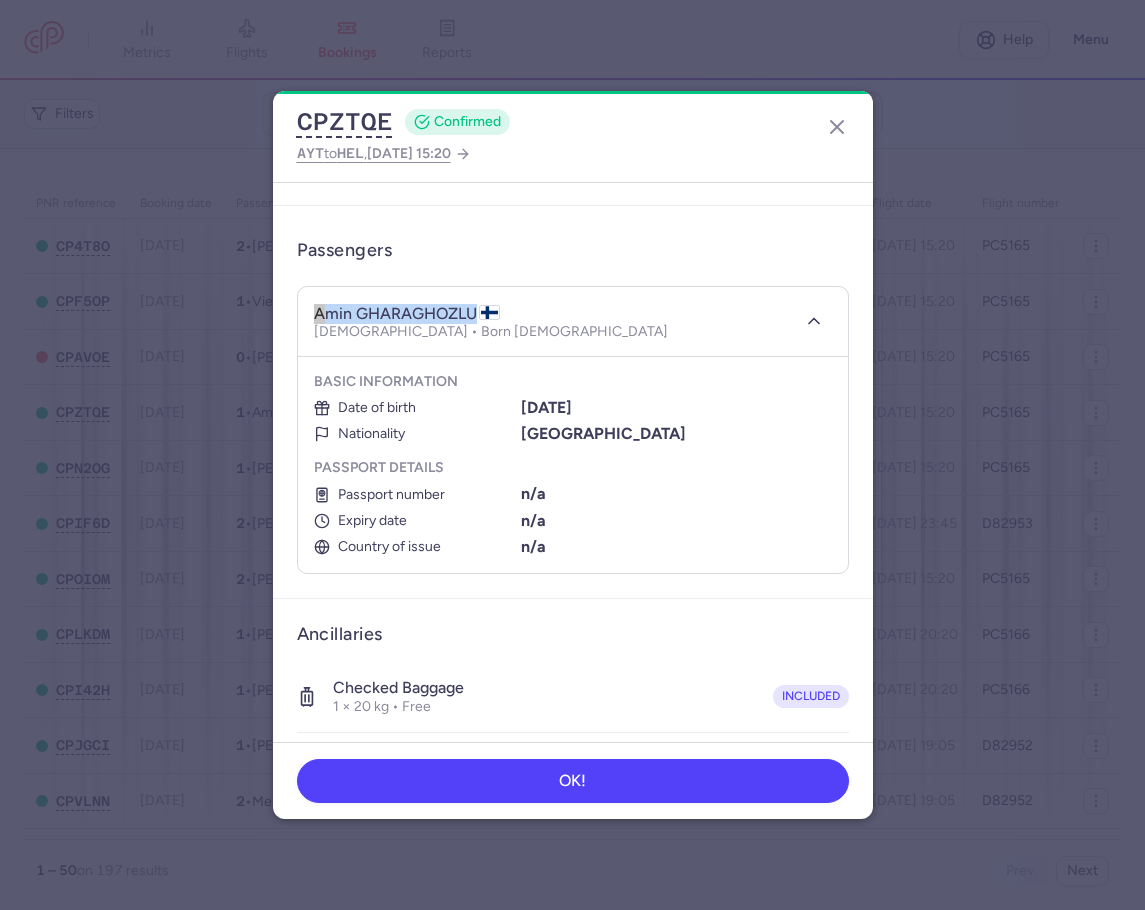 scroll, scrollTop: 0, scrollLeft: 0, axis: both 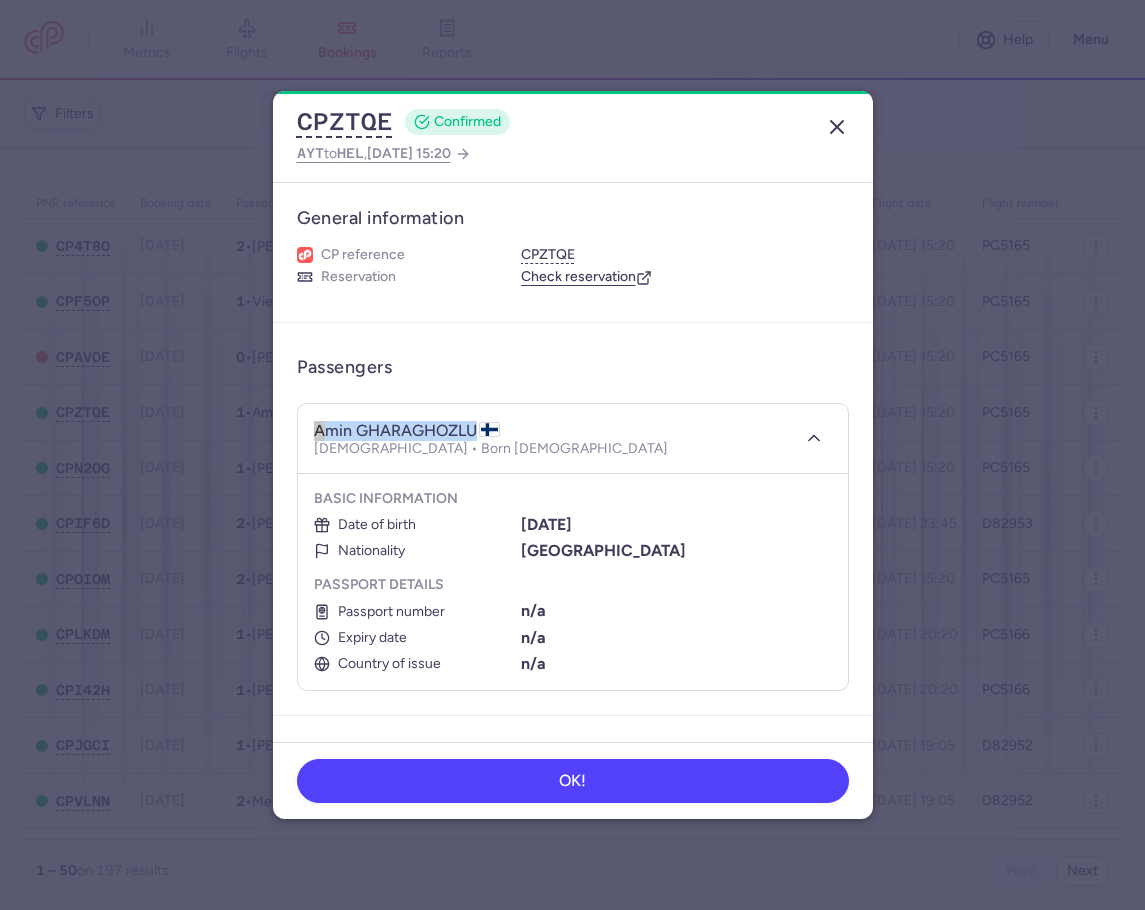 click 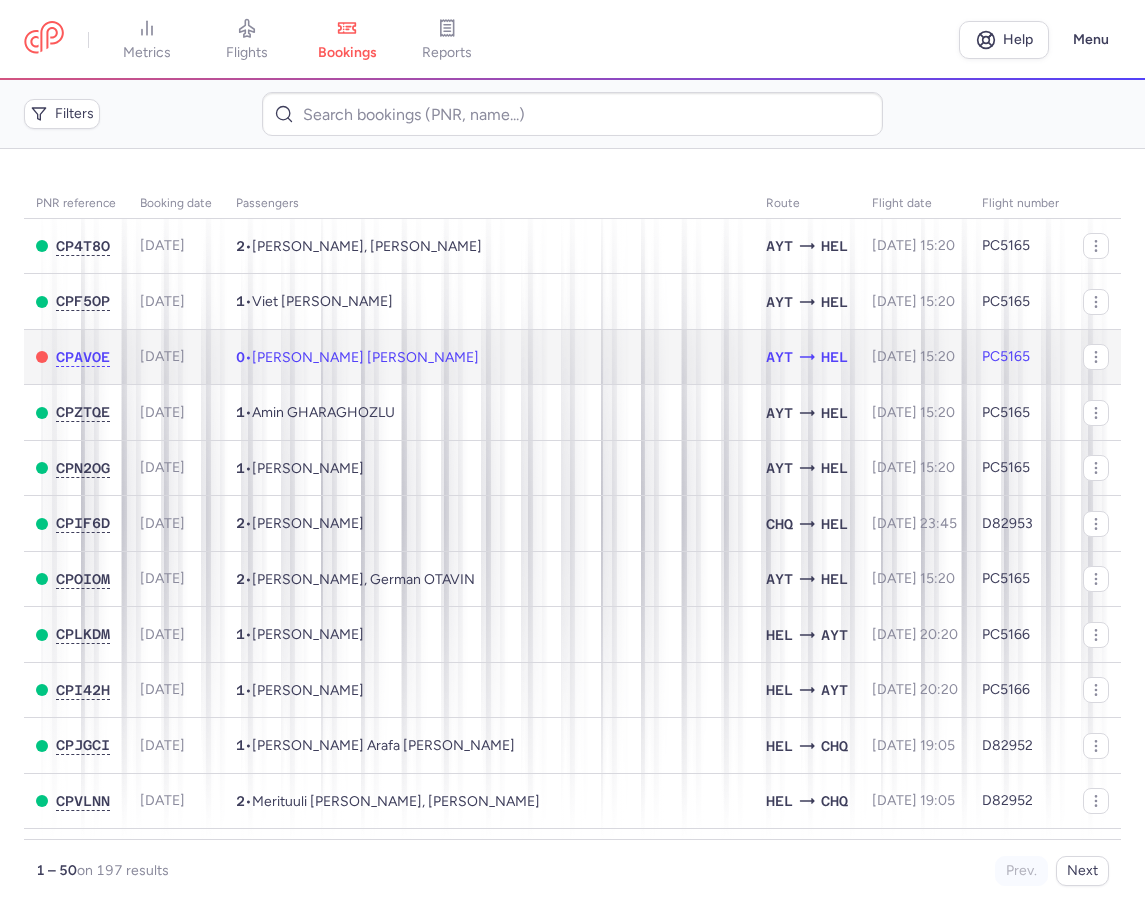 click on "[PERSON_NAME] [PERSON_NAME]" at bounding box center (365, 357) 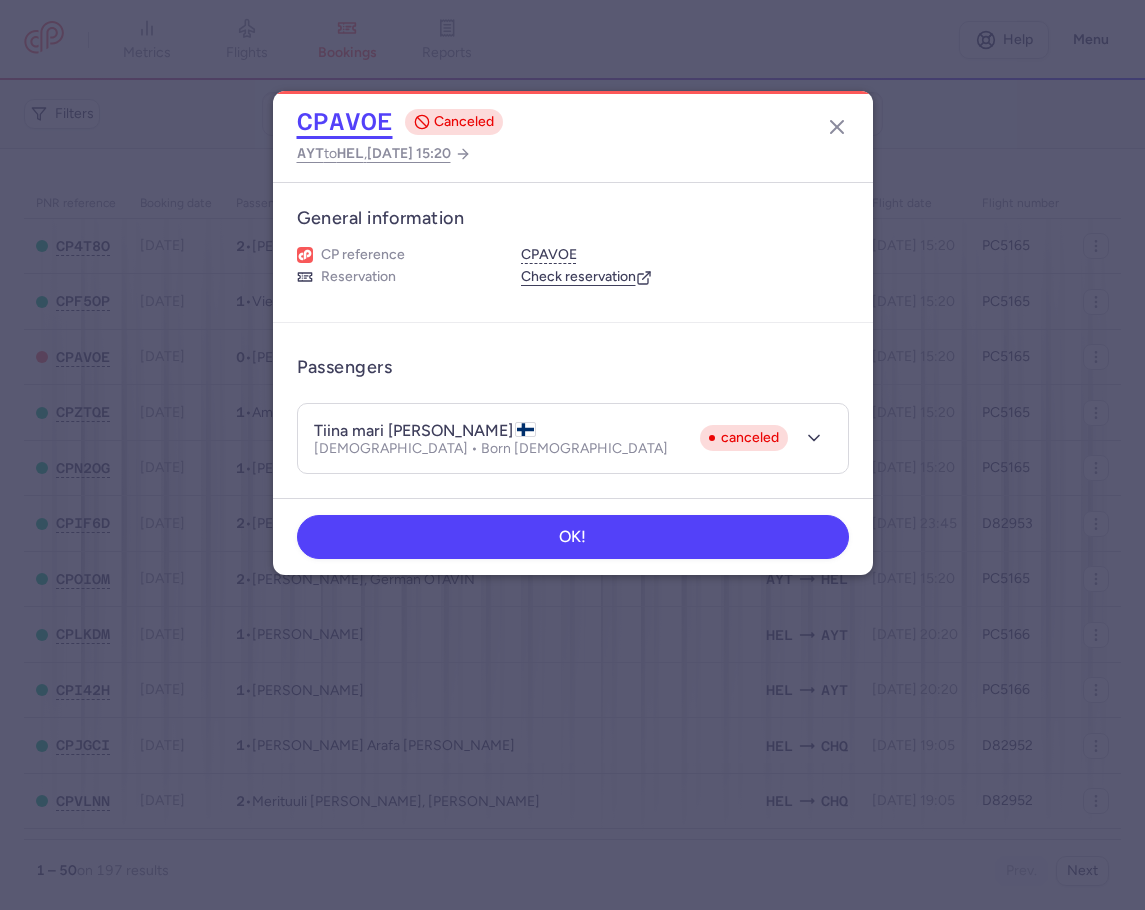 click on "CPAVOE" 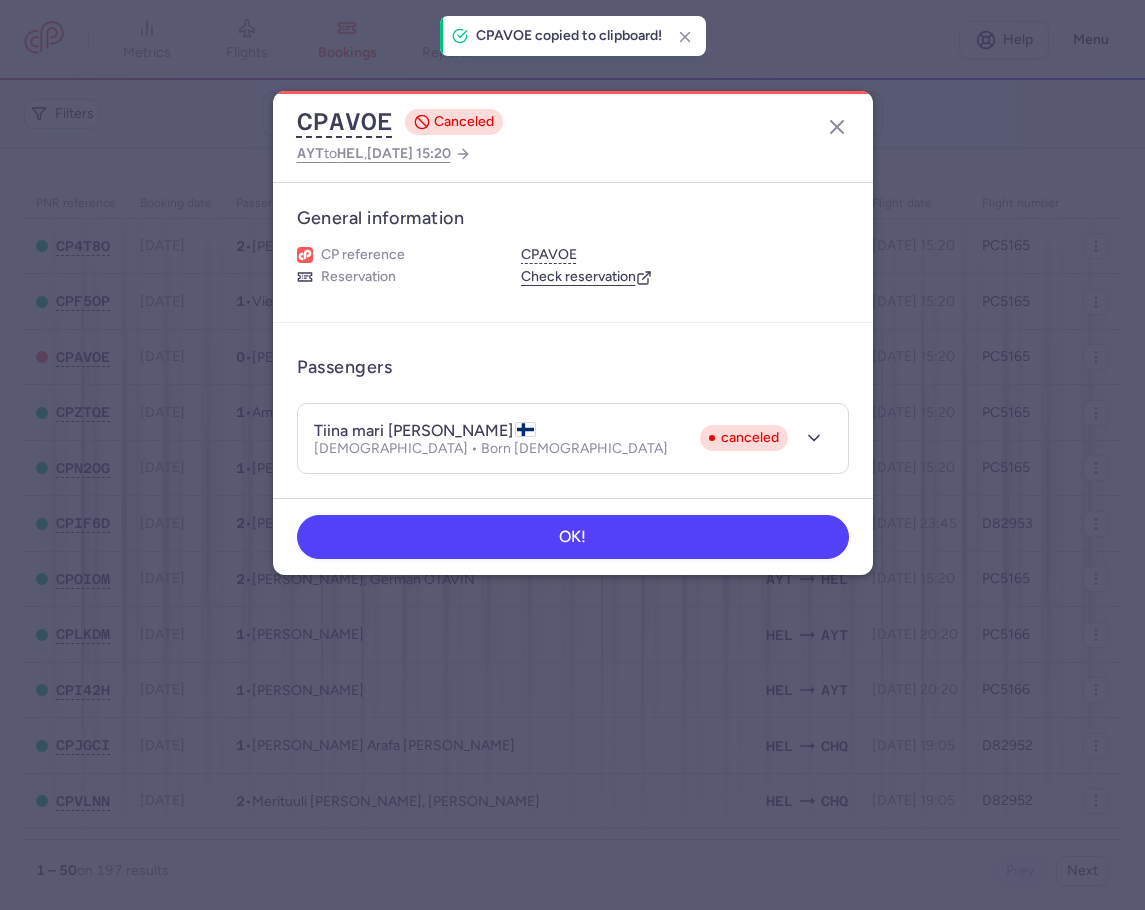 type 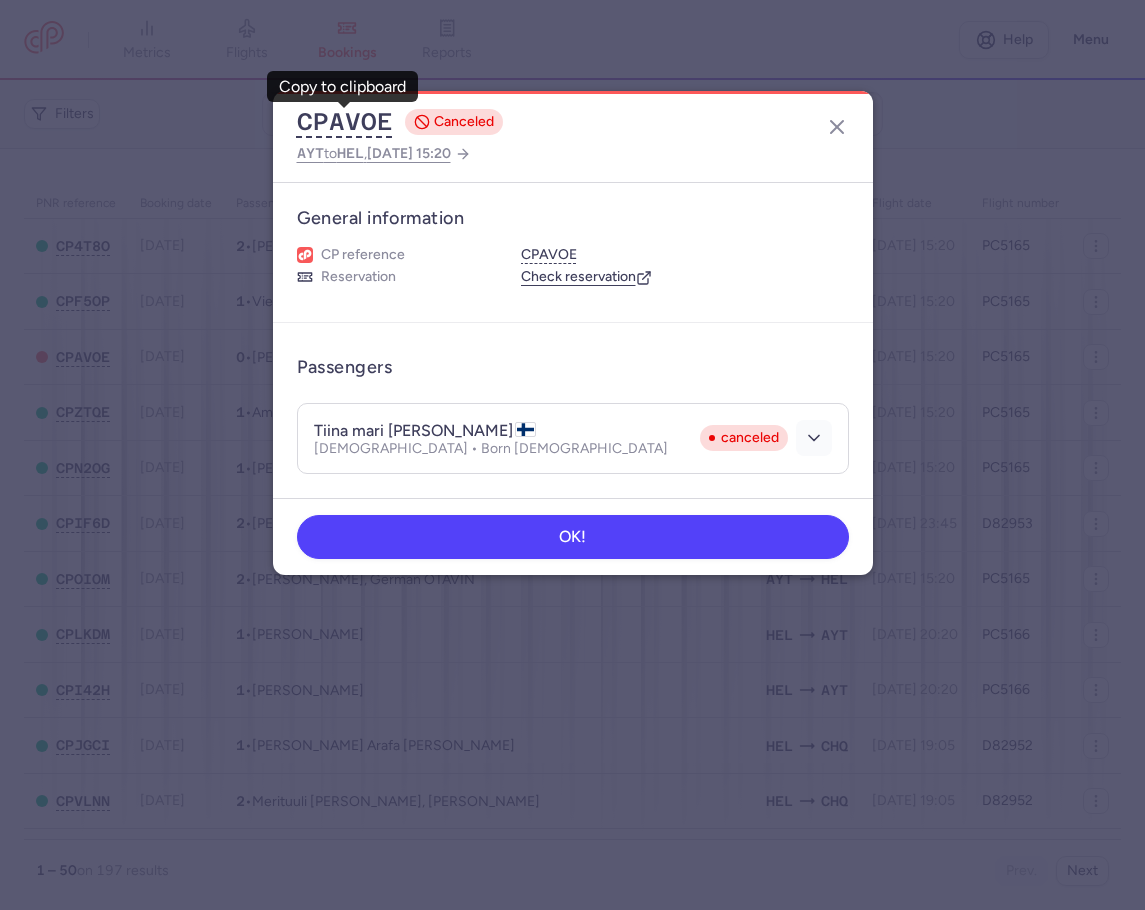 click 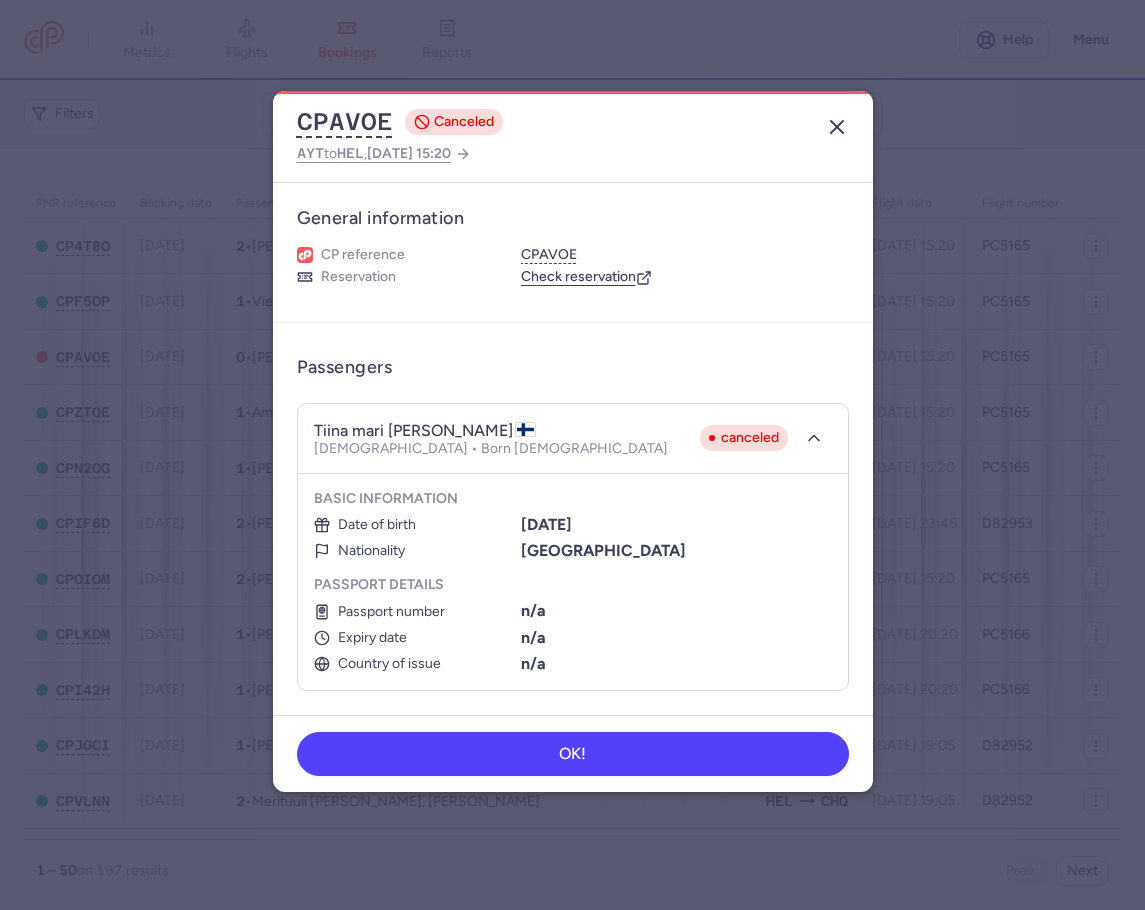 click 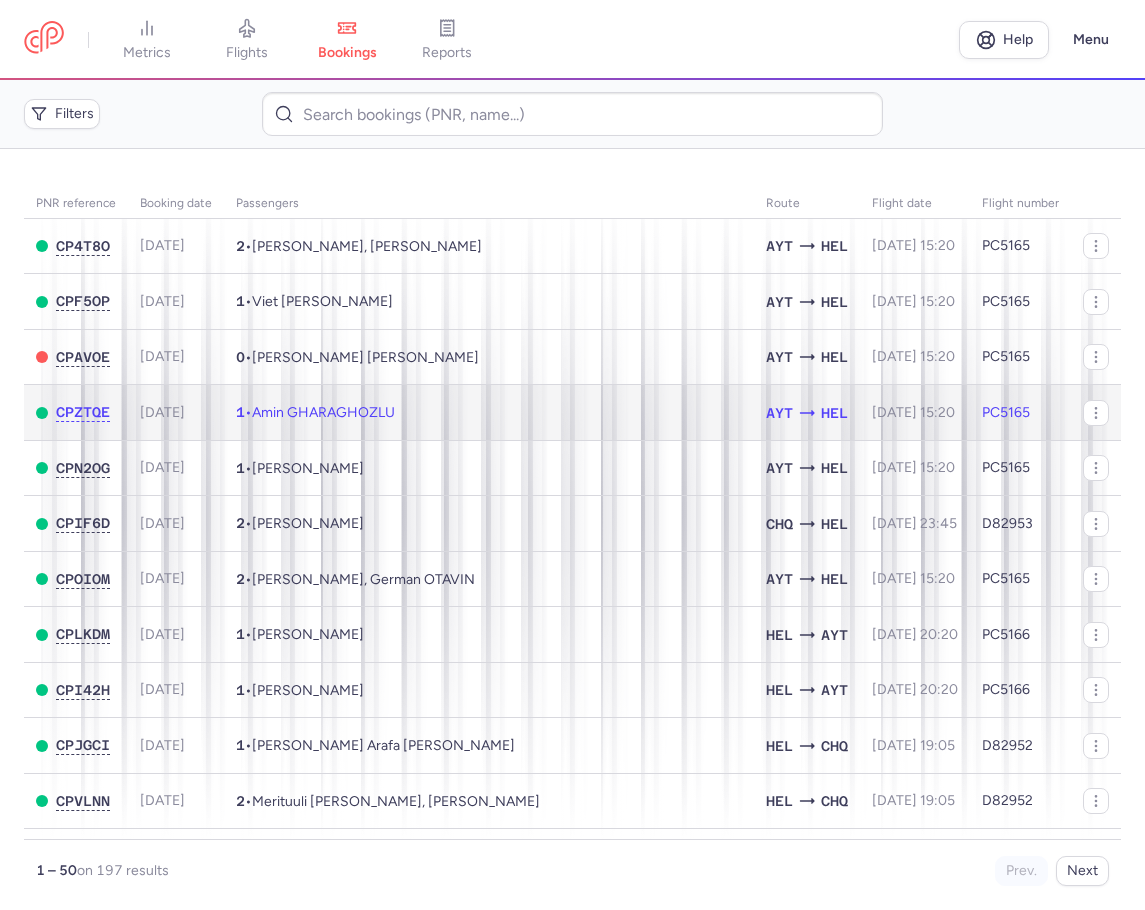 click on "1  •  Amin GHARAGHOZLU" 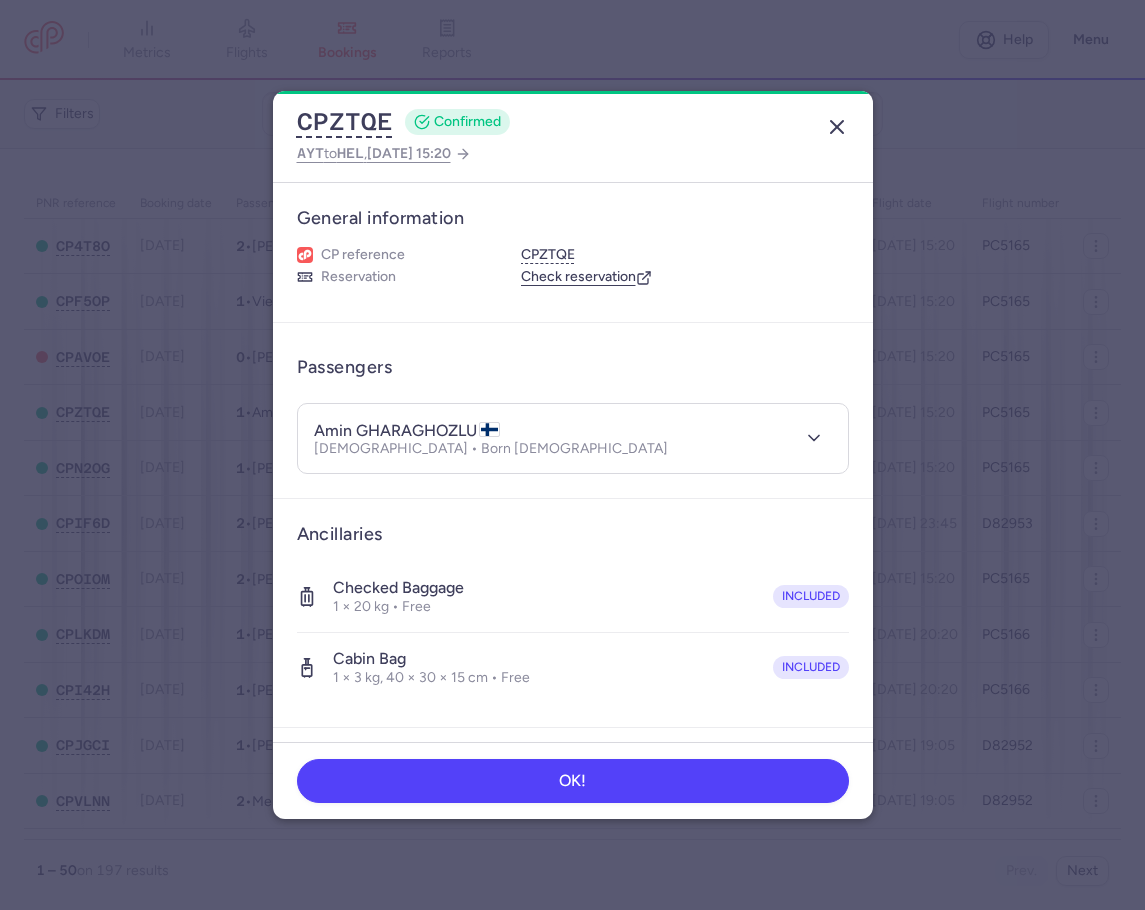 click 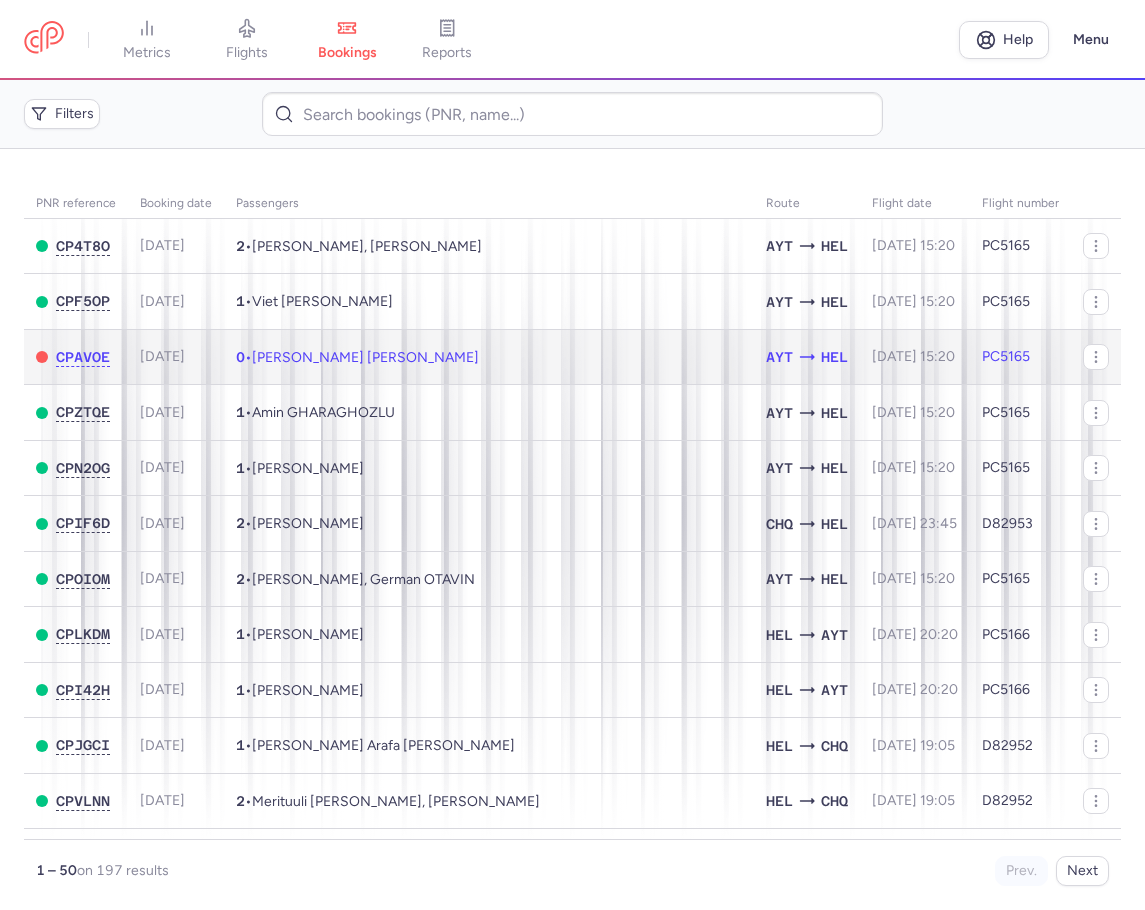 click on "0  •  [PERSON_NAME] [PERSON_NAME]" 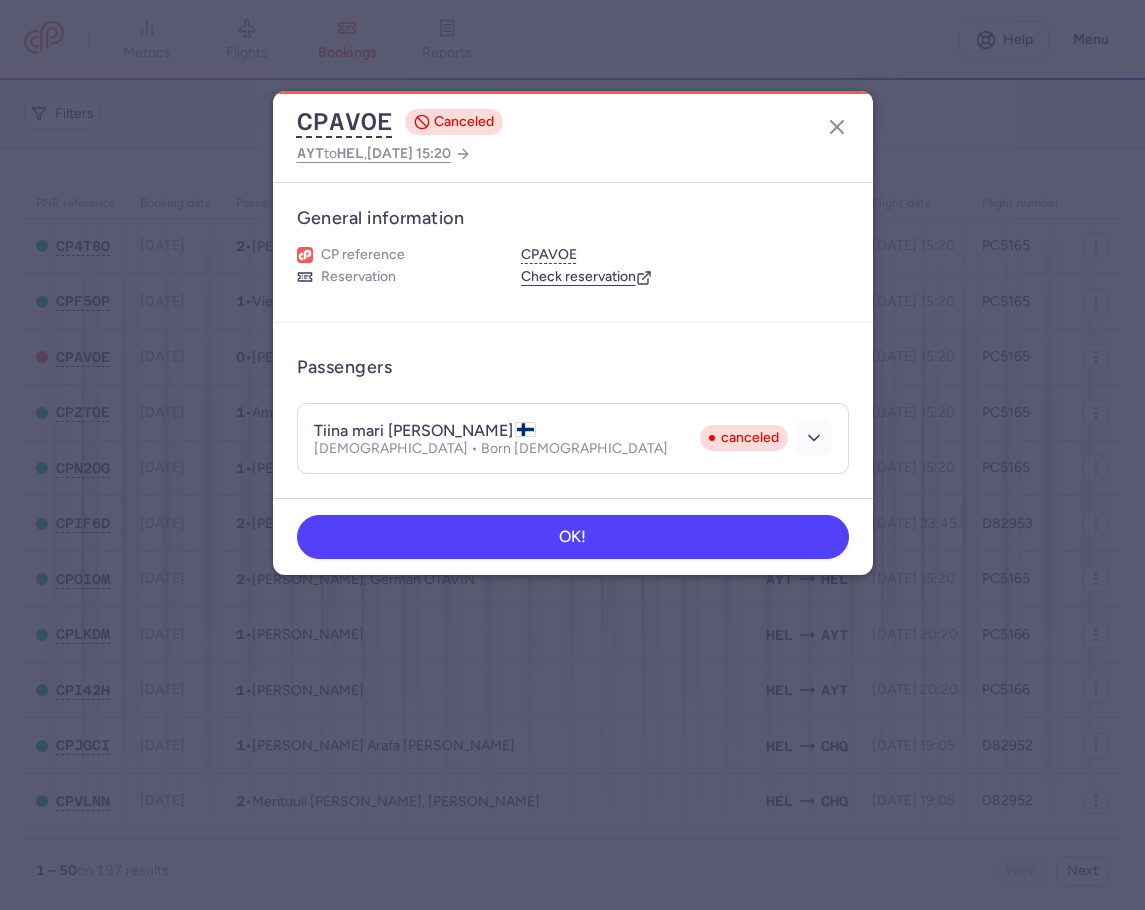 click at bounding box center (814, 438) 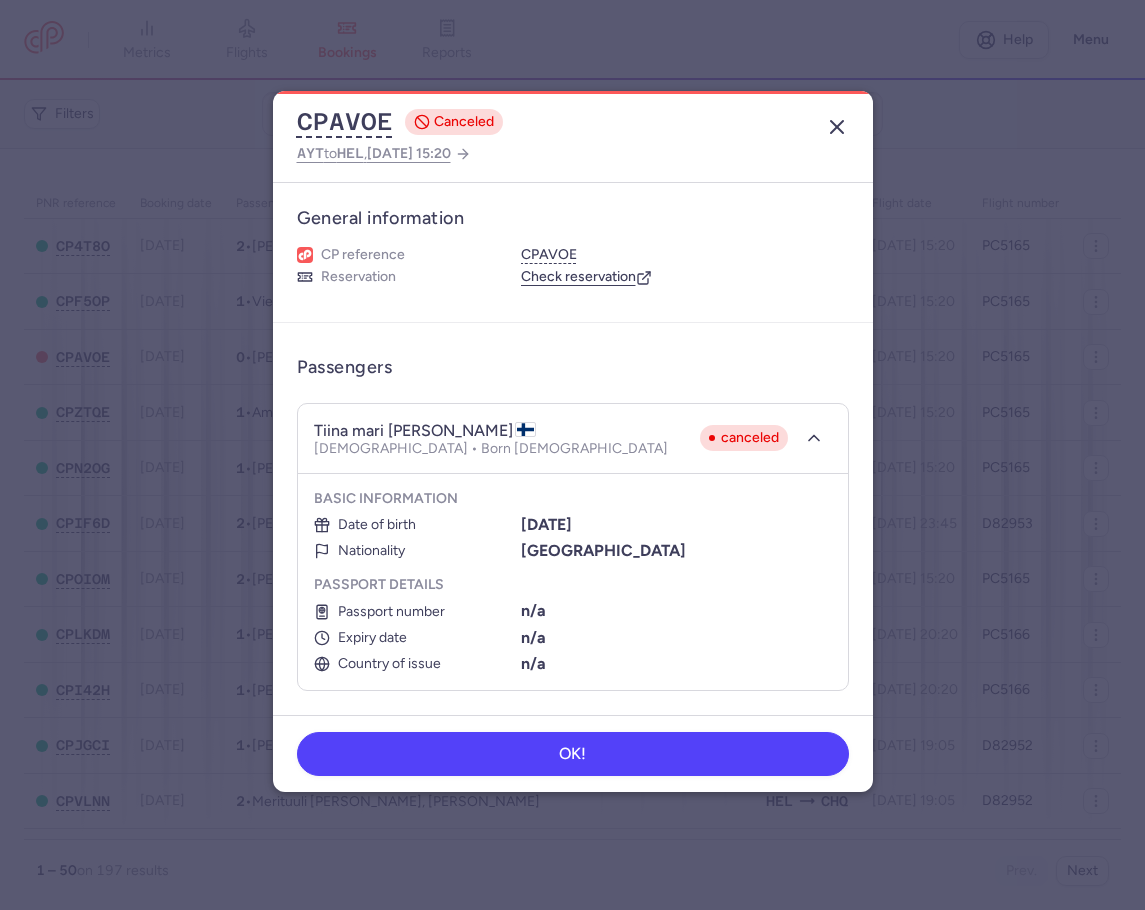 click 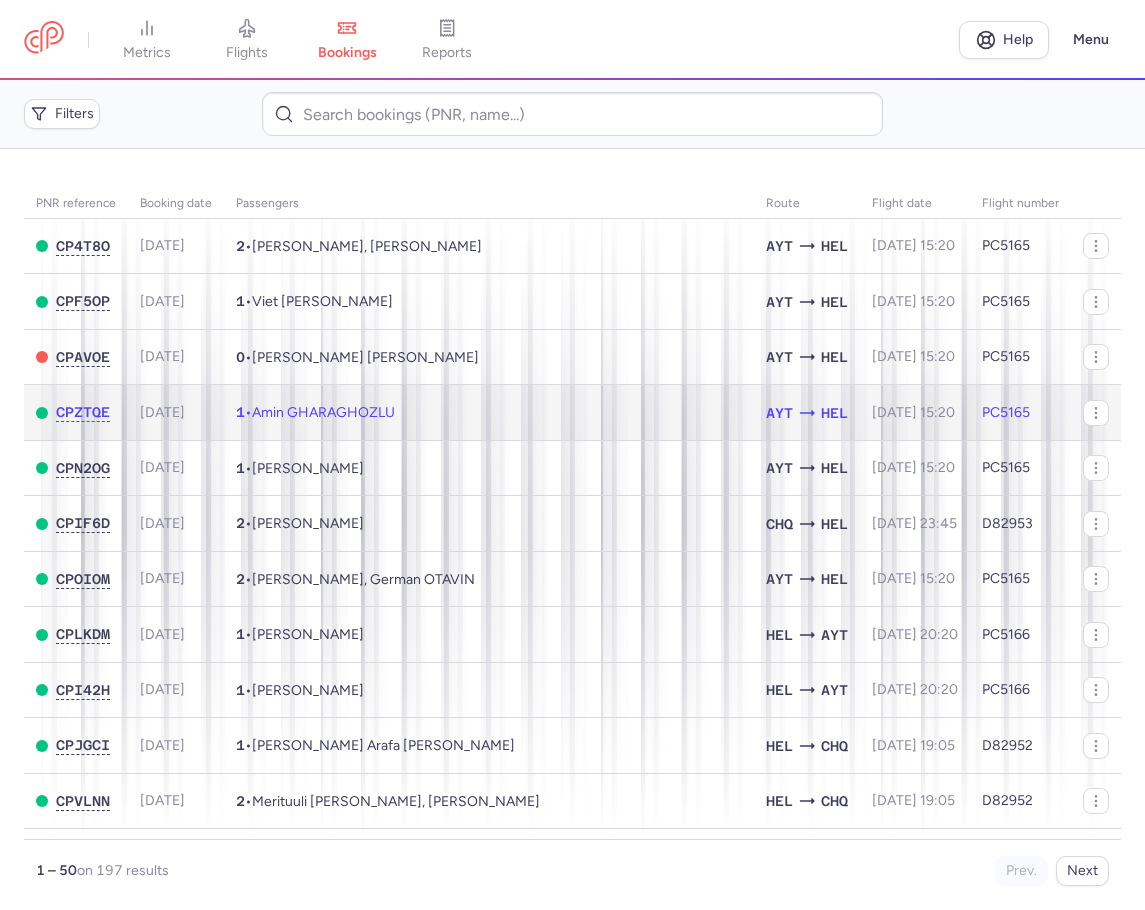 click on "1  •  Amin GHARAGHOZLU" 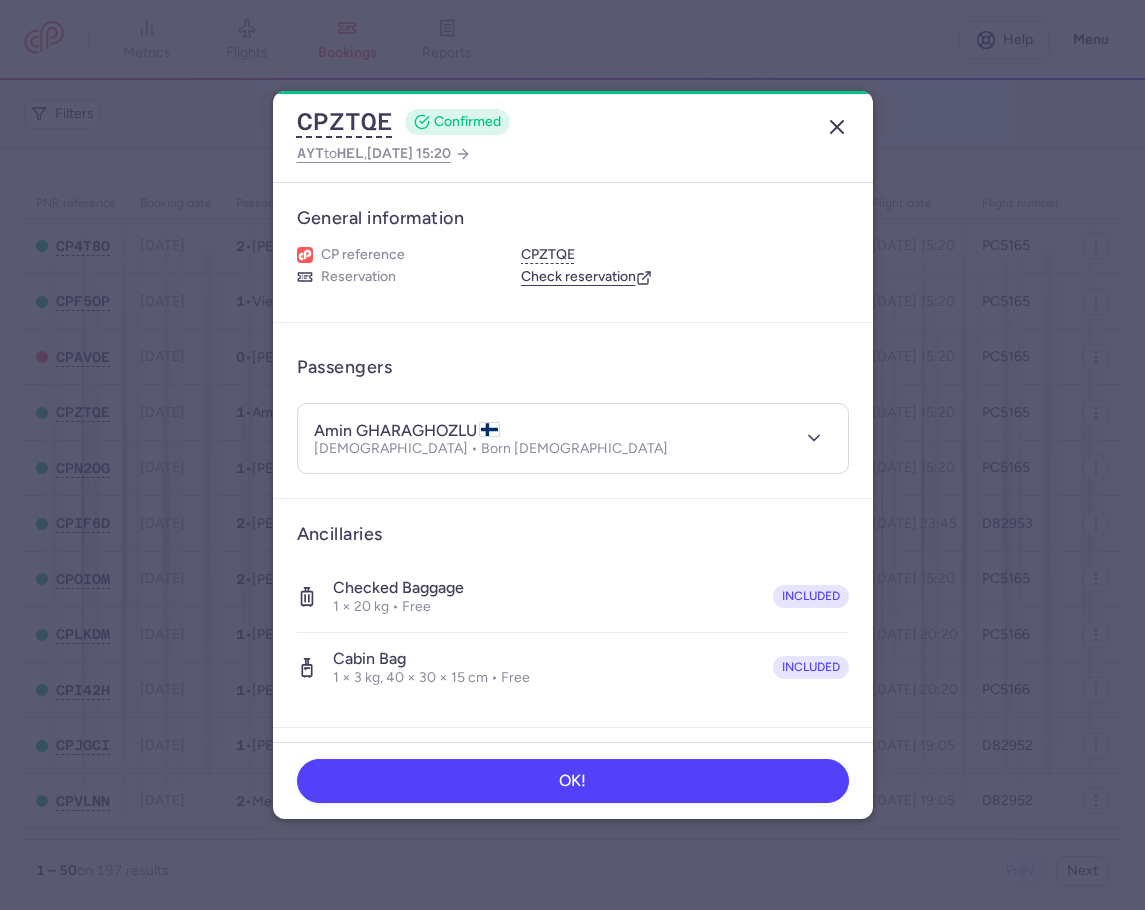 click 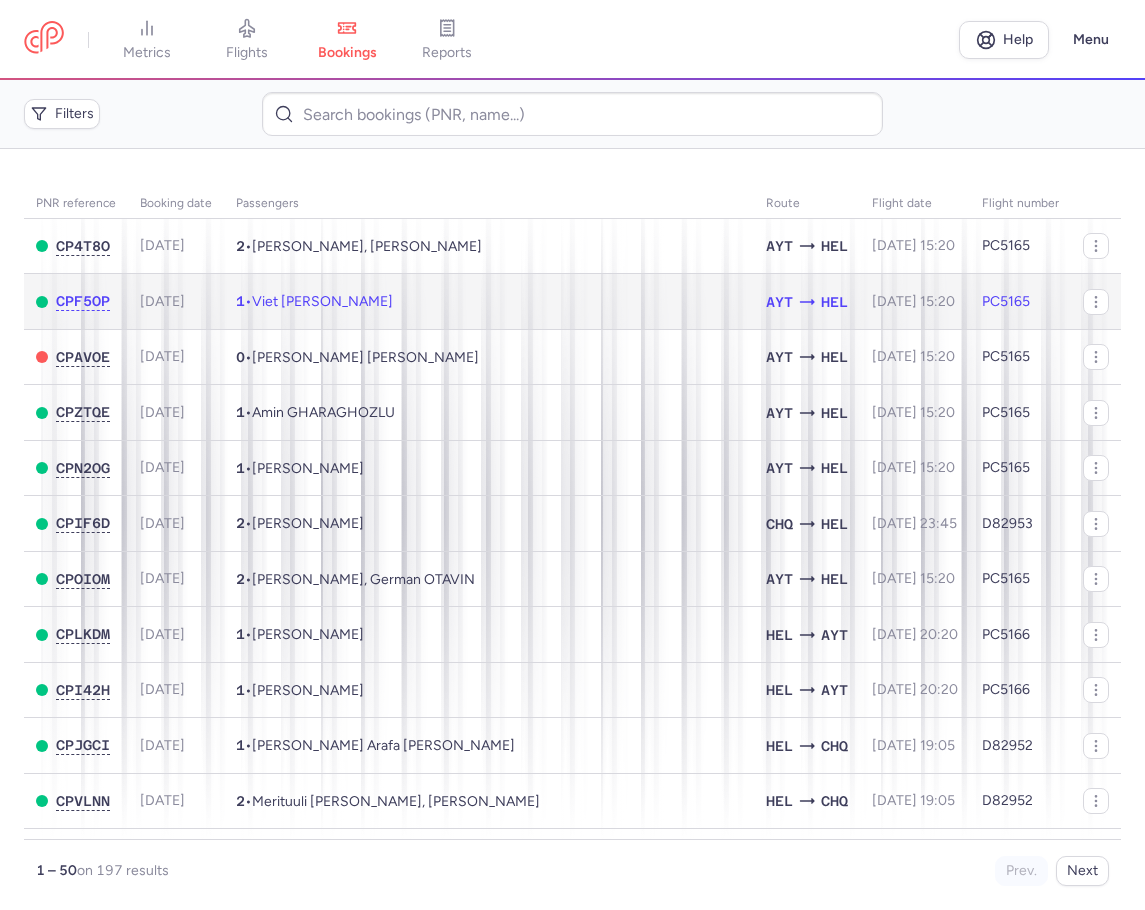 click on "1  •  Viet [PERSON_NAME]" 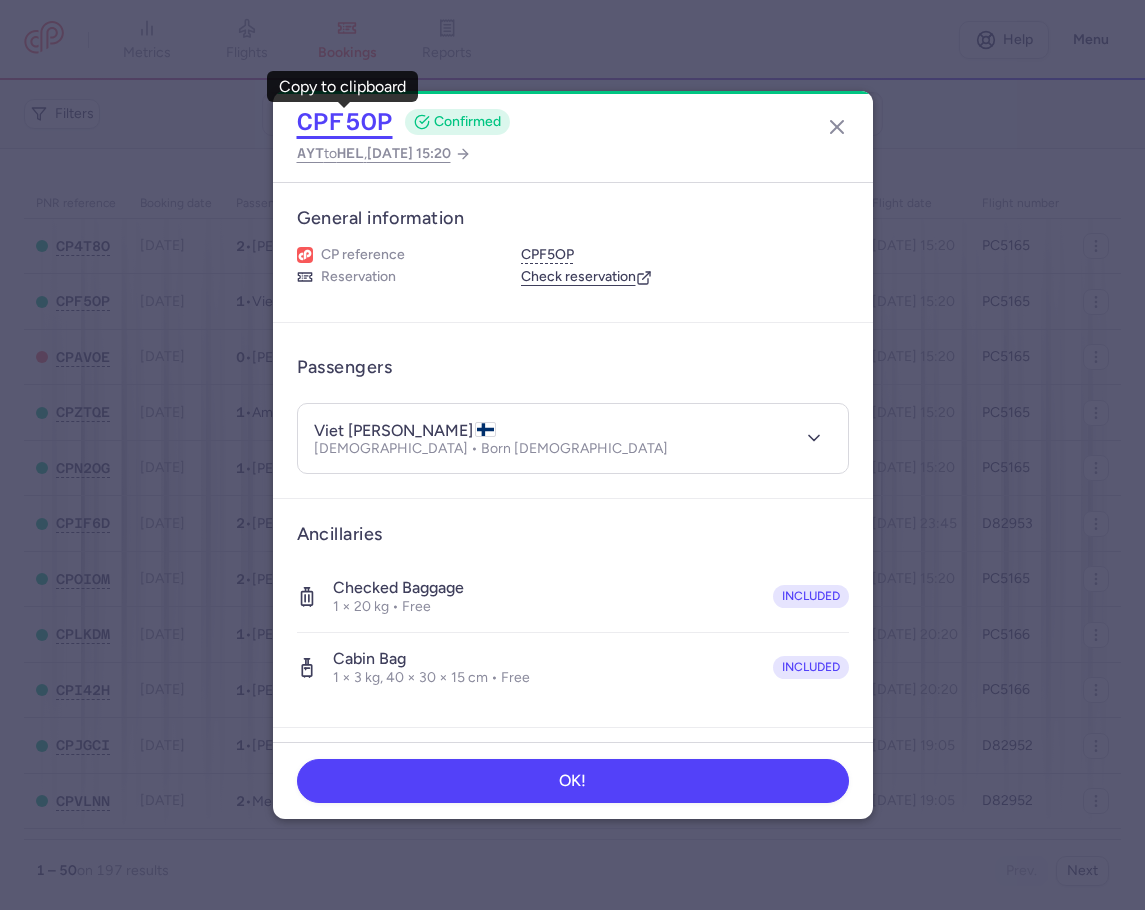 click on "CPF5OP" 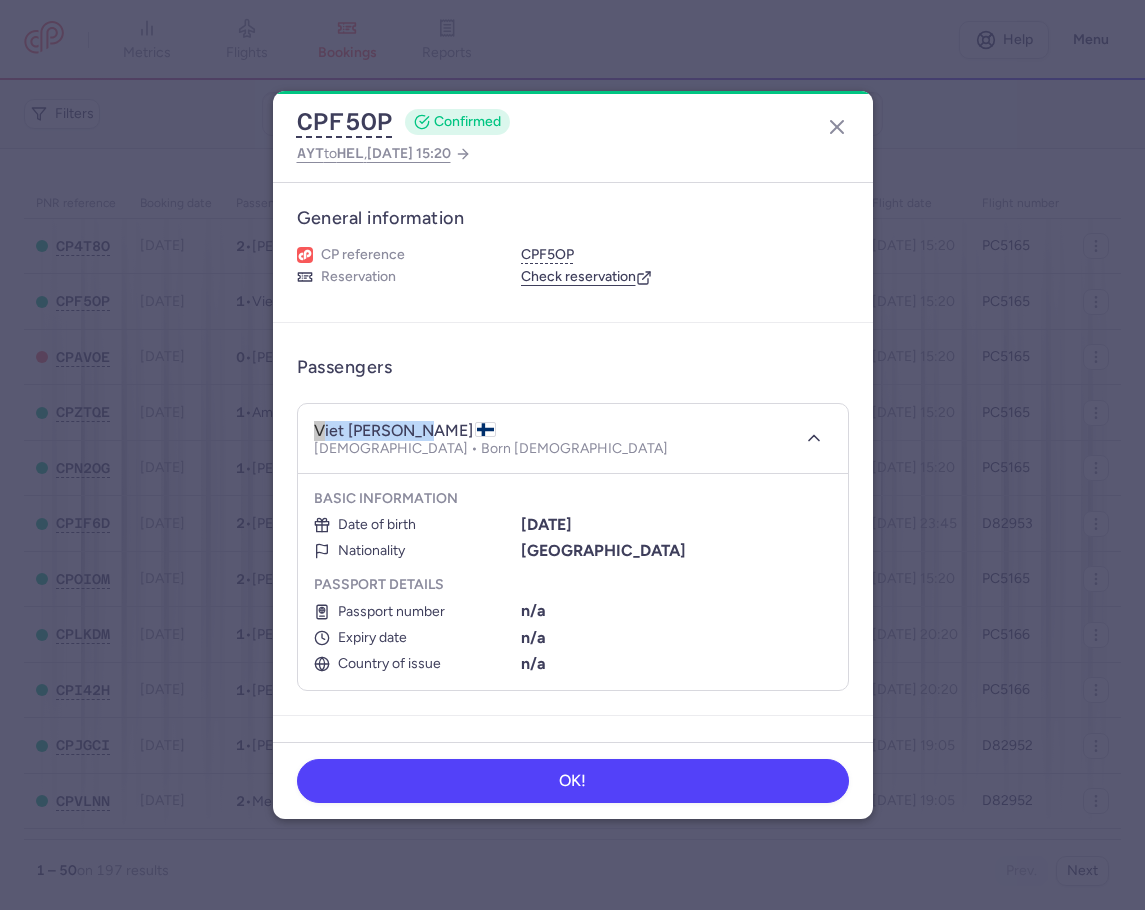 drag, startPoint x: 428, startPoint y: 435, endPoint x: 319, endPoint y: 429, distance: 109.165016 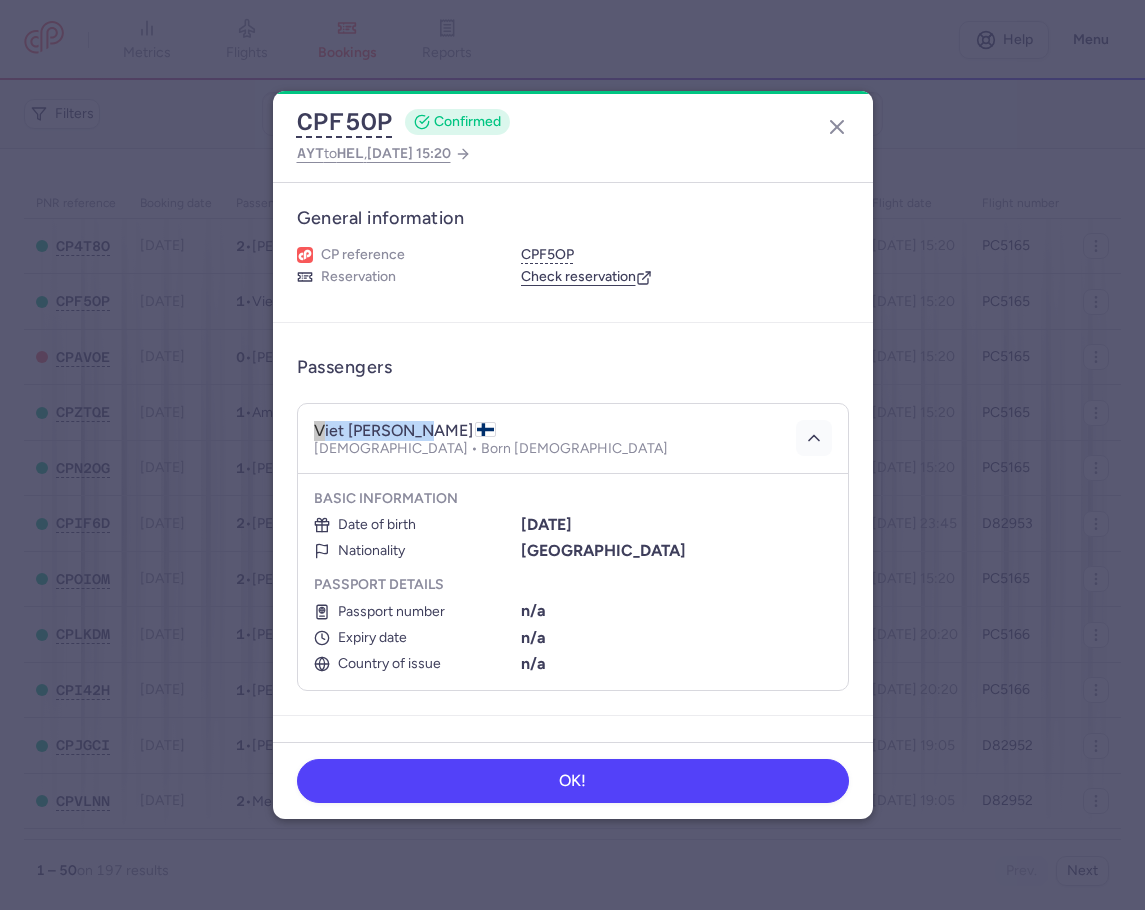 click 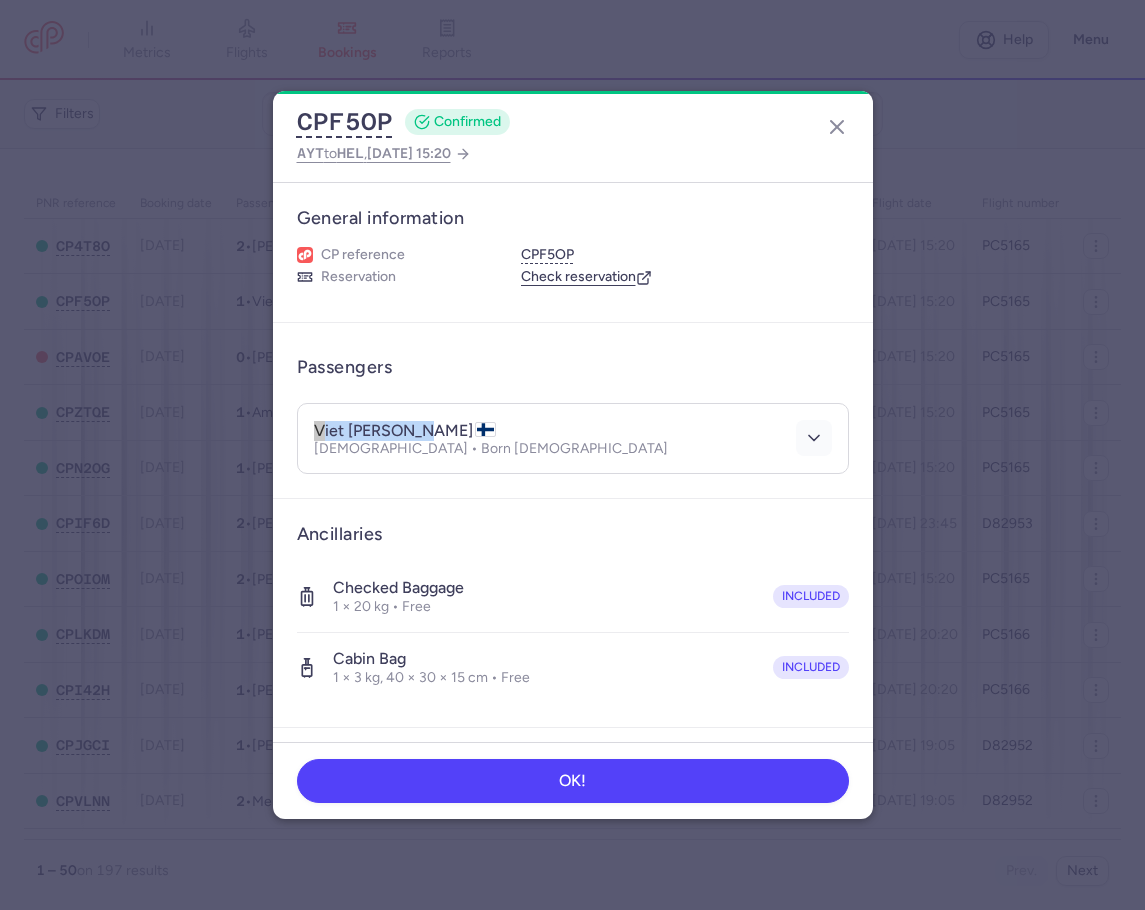 click at bounding box center (784, 441) 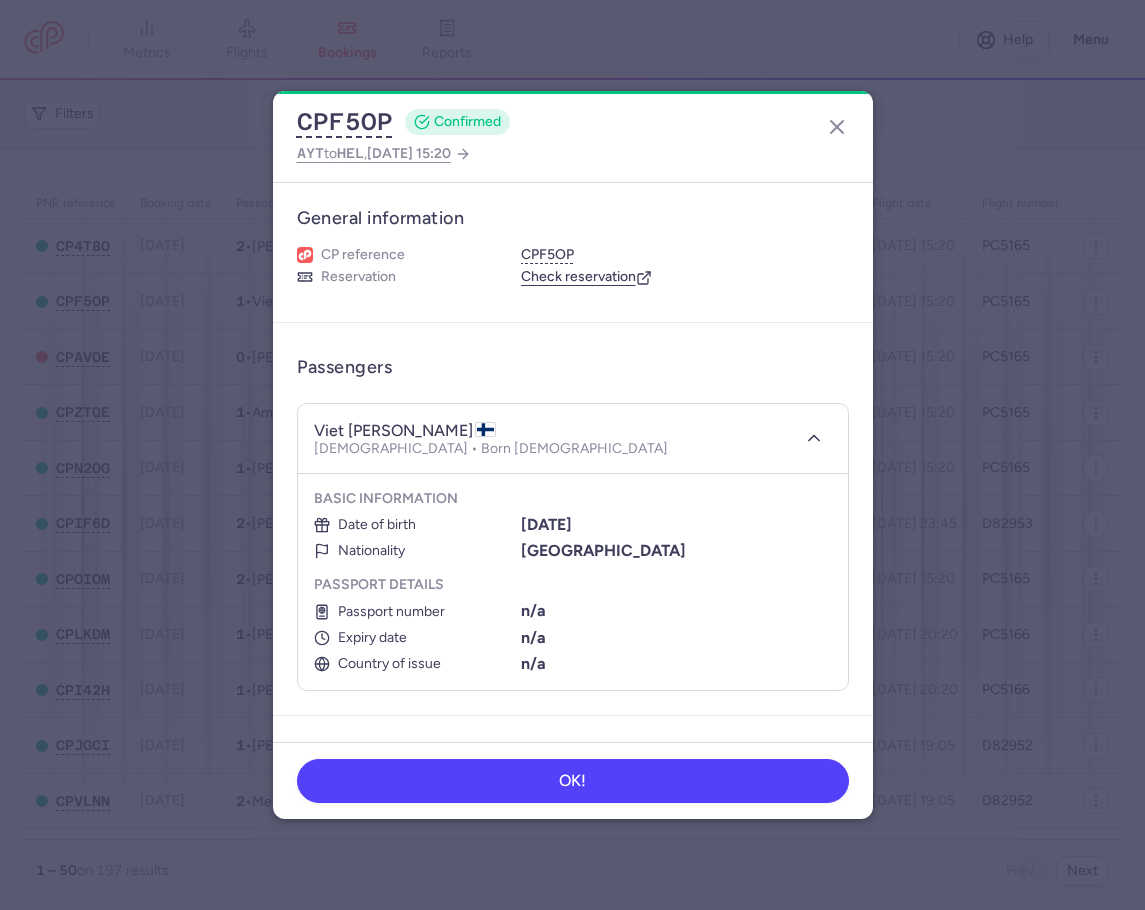 click on "Passengers" at bounding box center (573, 367) 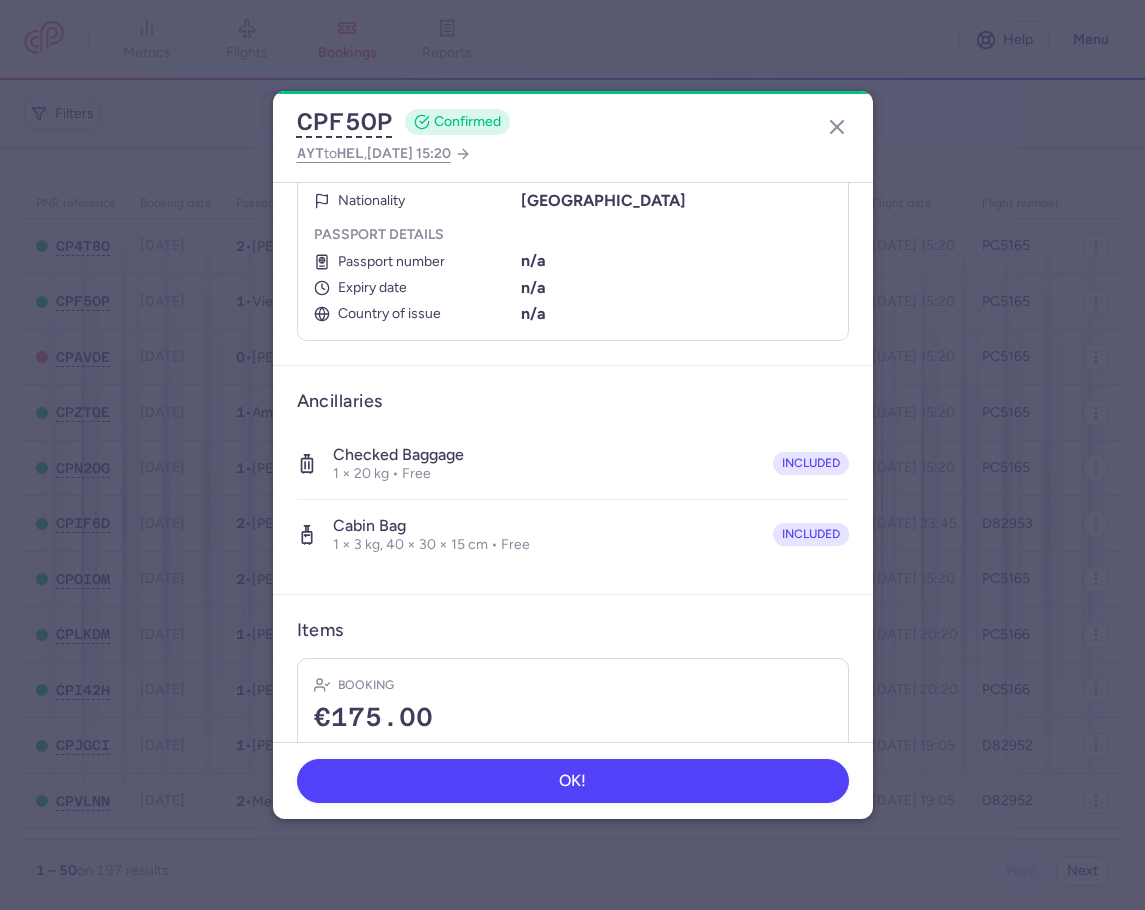 scroll, scrollTop: 473, scrollLeft: 0, axis: vertical 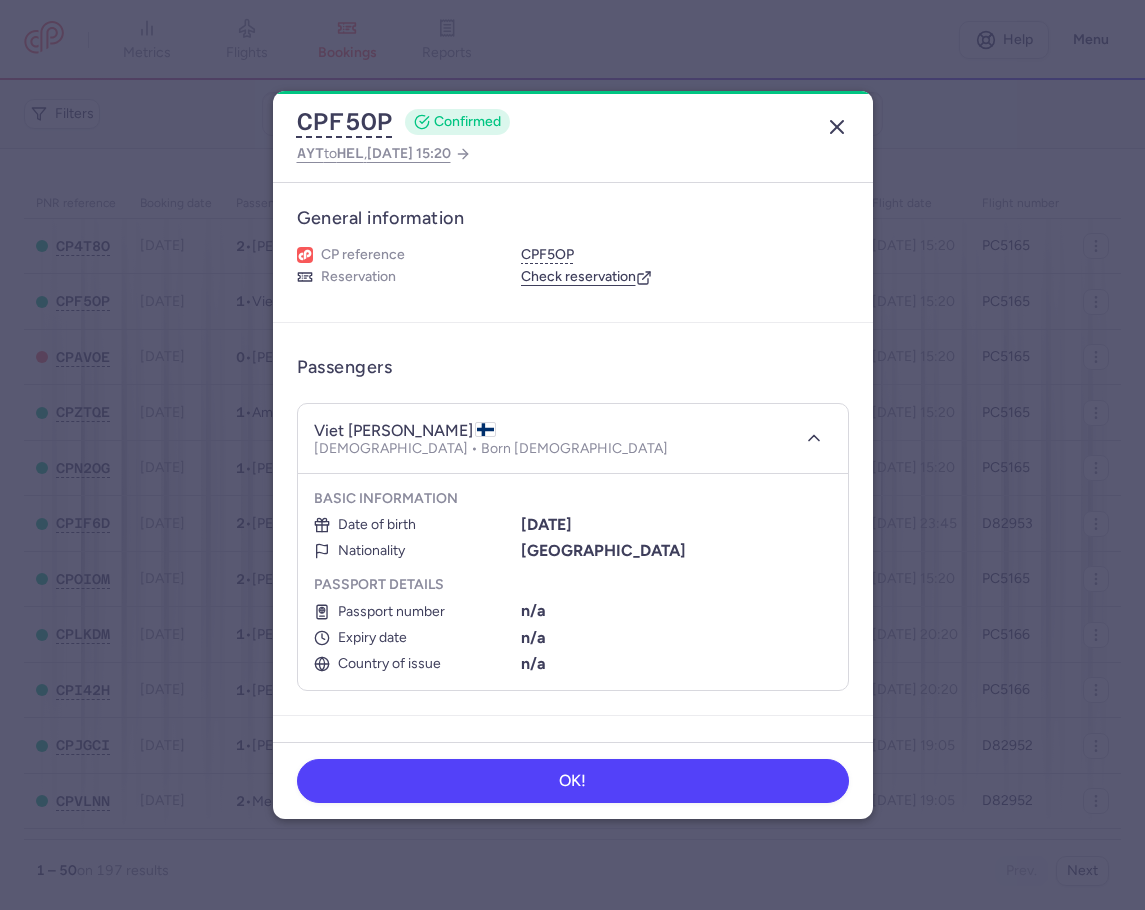 click 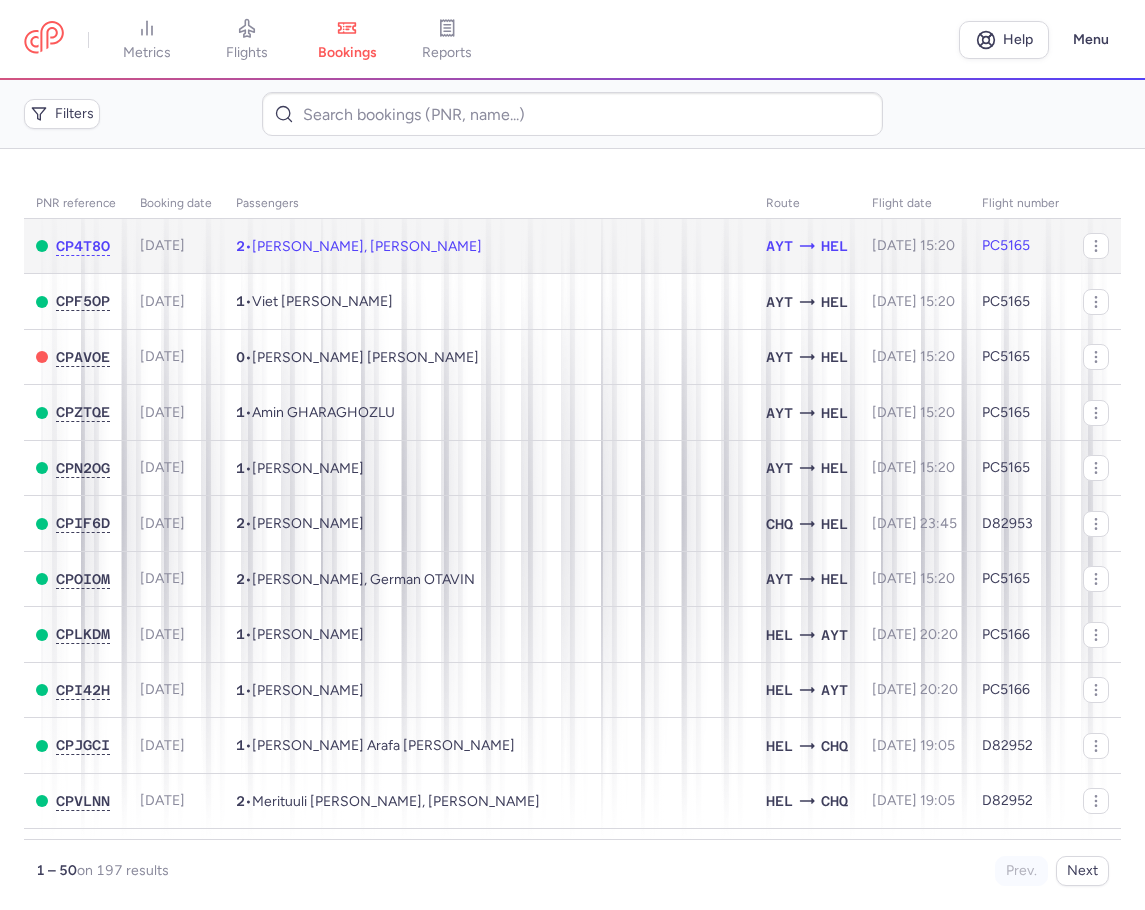 click on "[PERSON_NAME], [PERSON_NAME]" at bounding box center (367, 246) 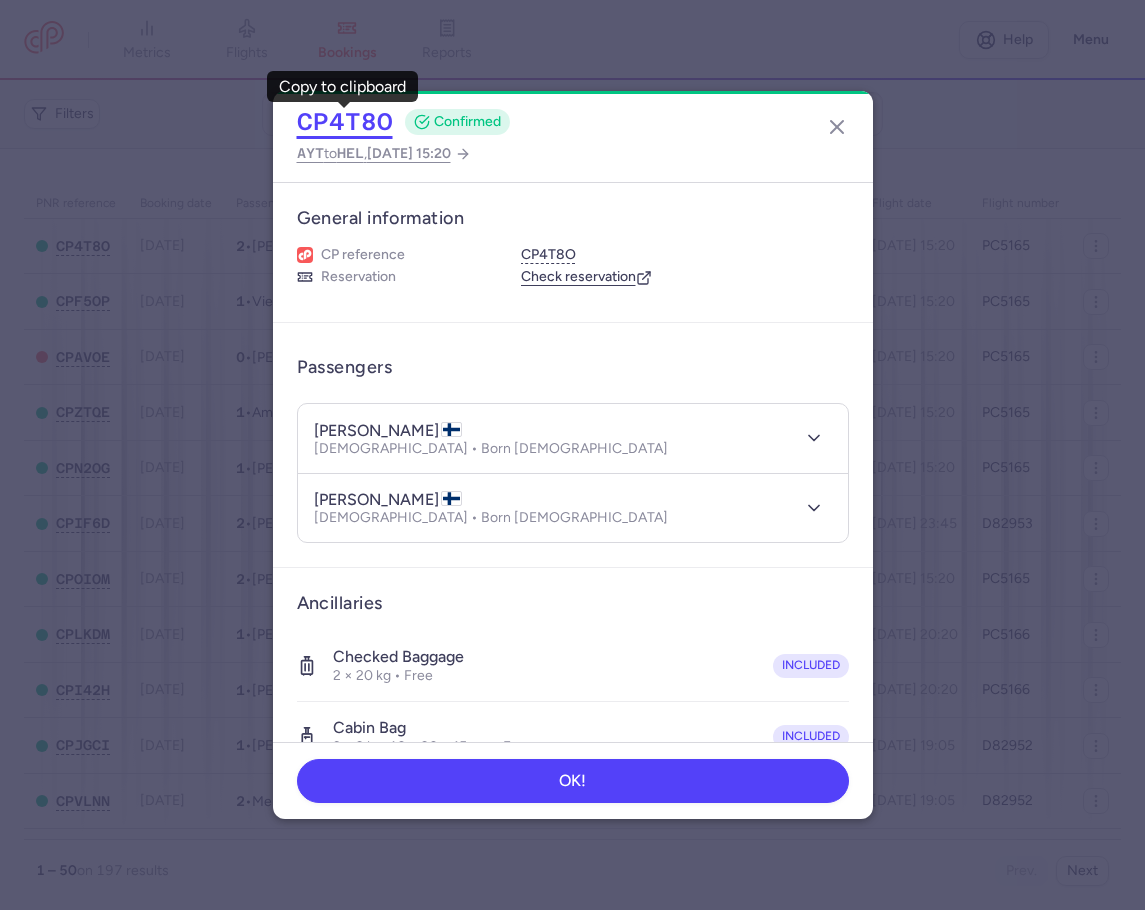 click on "CP4T8O" 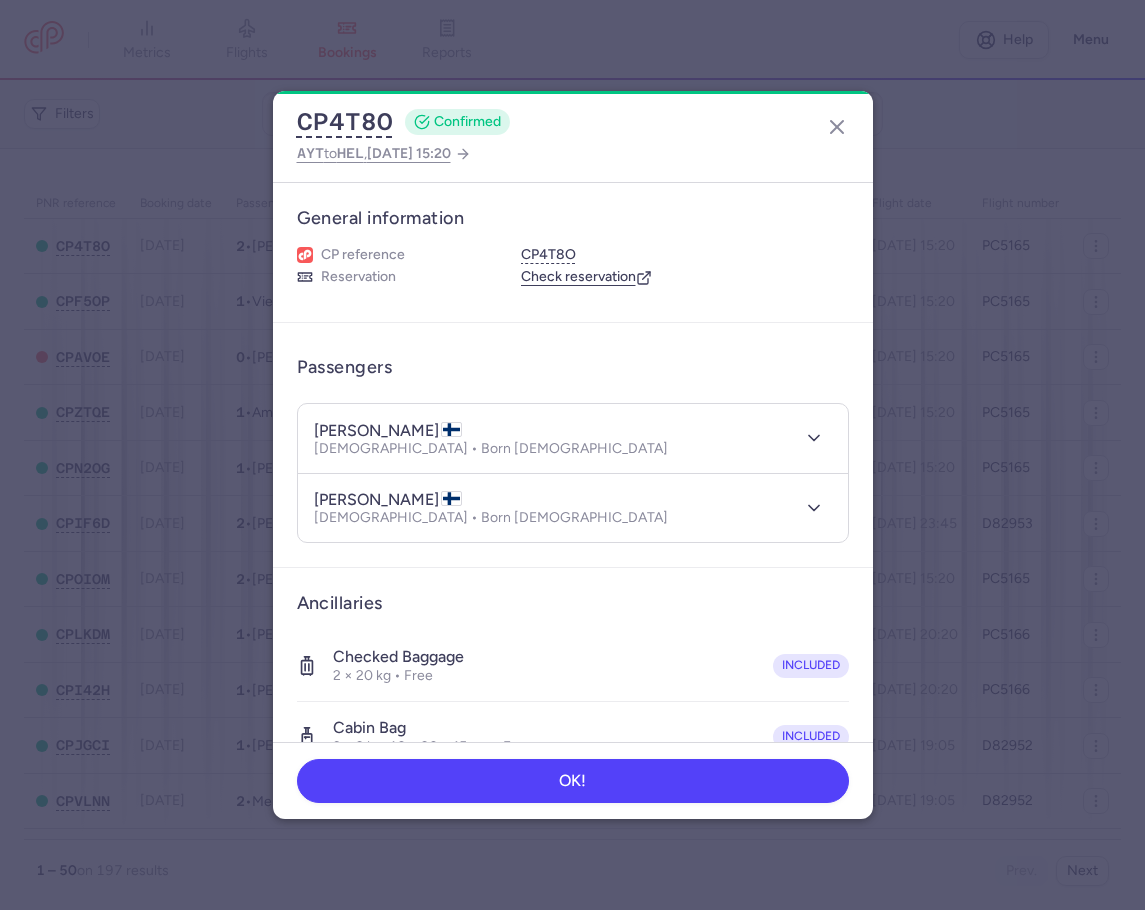 drag, startPoint x: 488, startPoint y: 423, endPoint x: 311, endPoint y: 408, distance: 177.63446 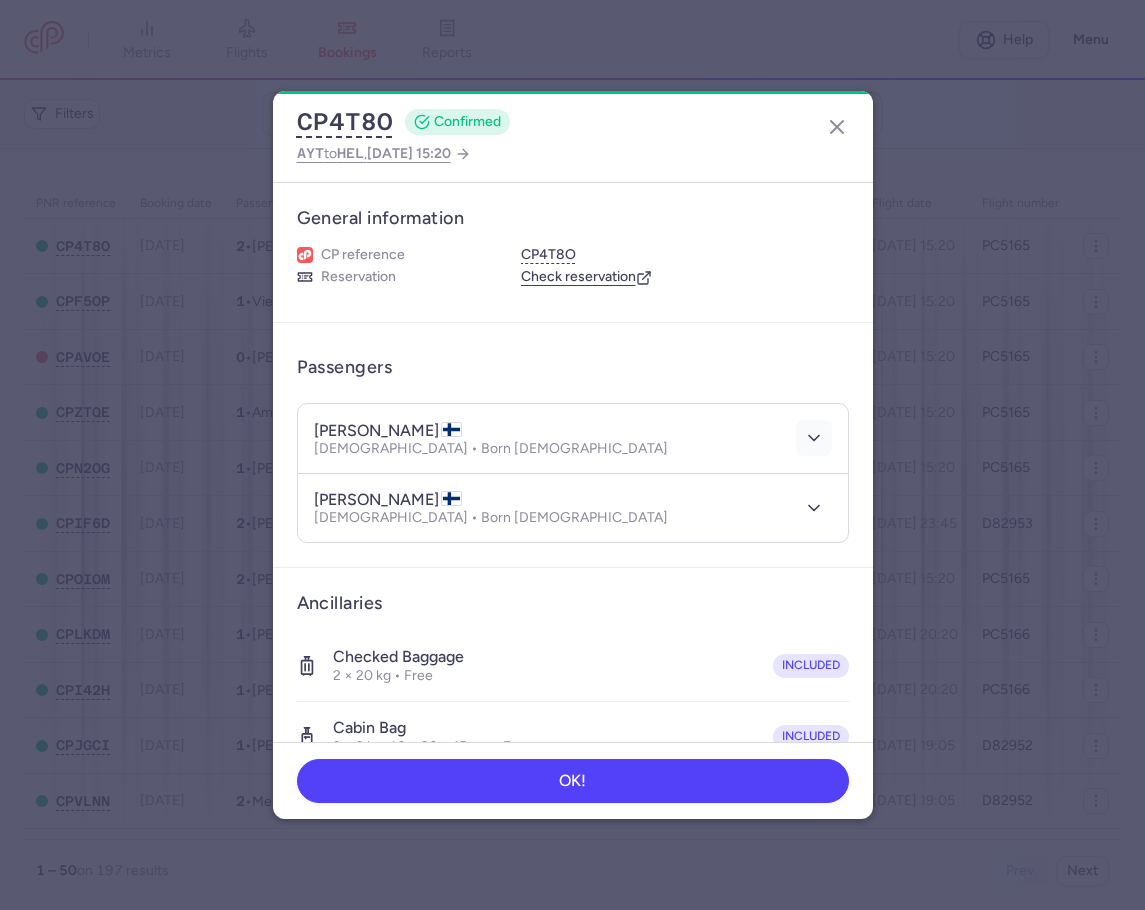 click 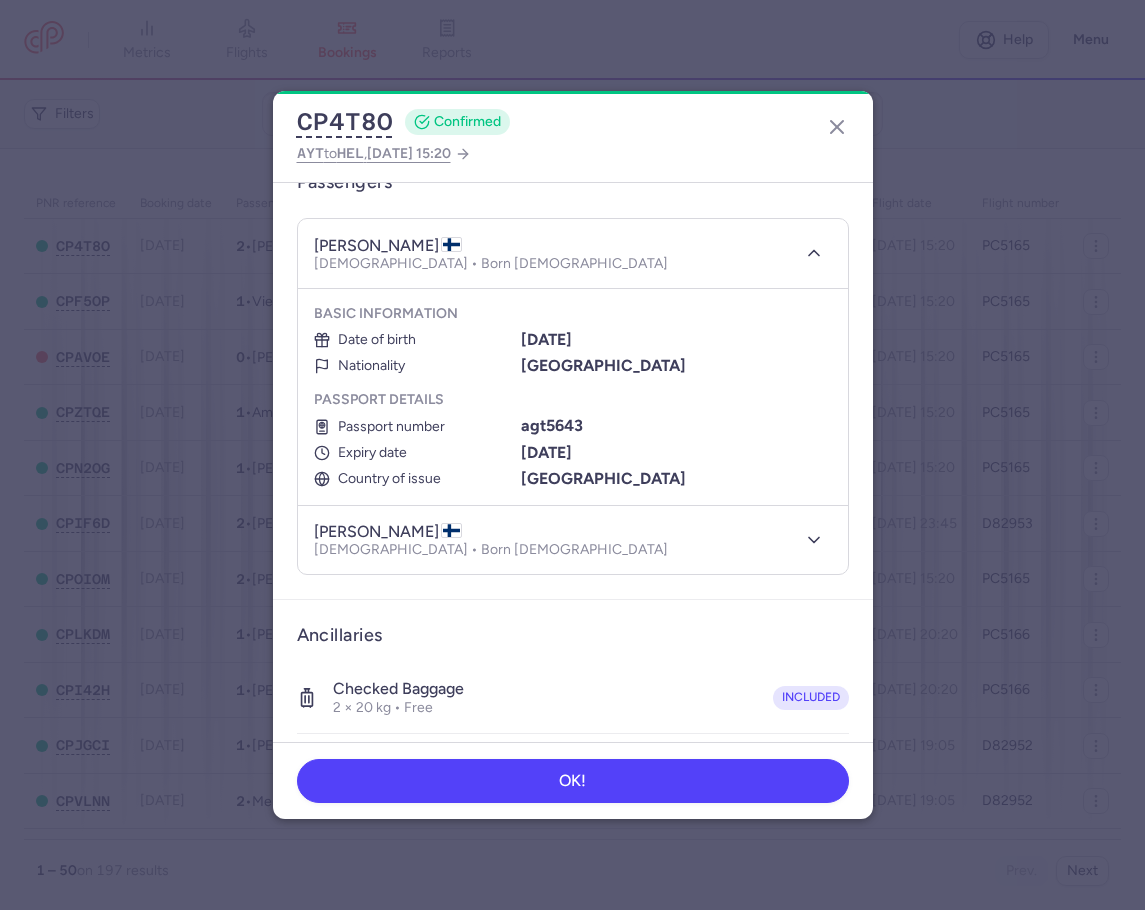 scroll, scrollTop: 200, scrollLeft: 0, axis: vertical 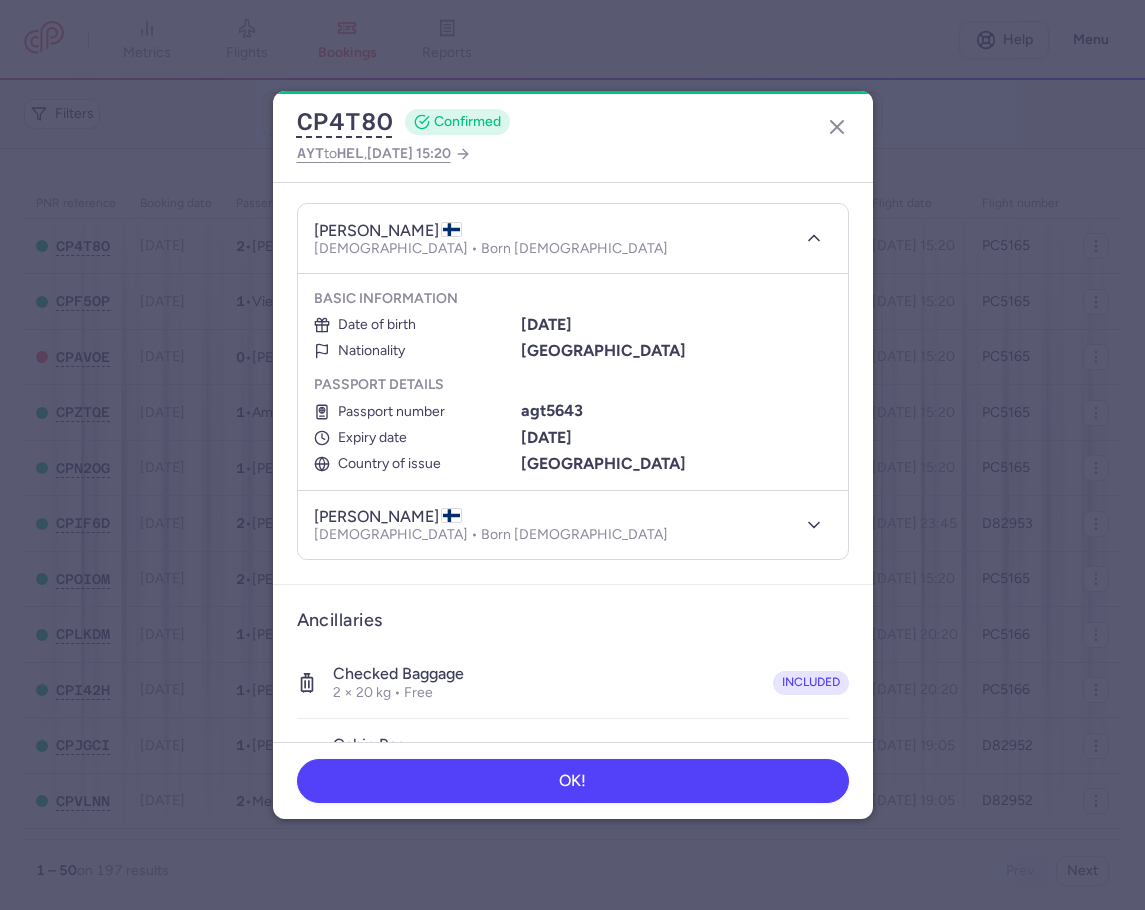 click on "agt5643" at bounding box center (552, 410) 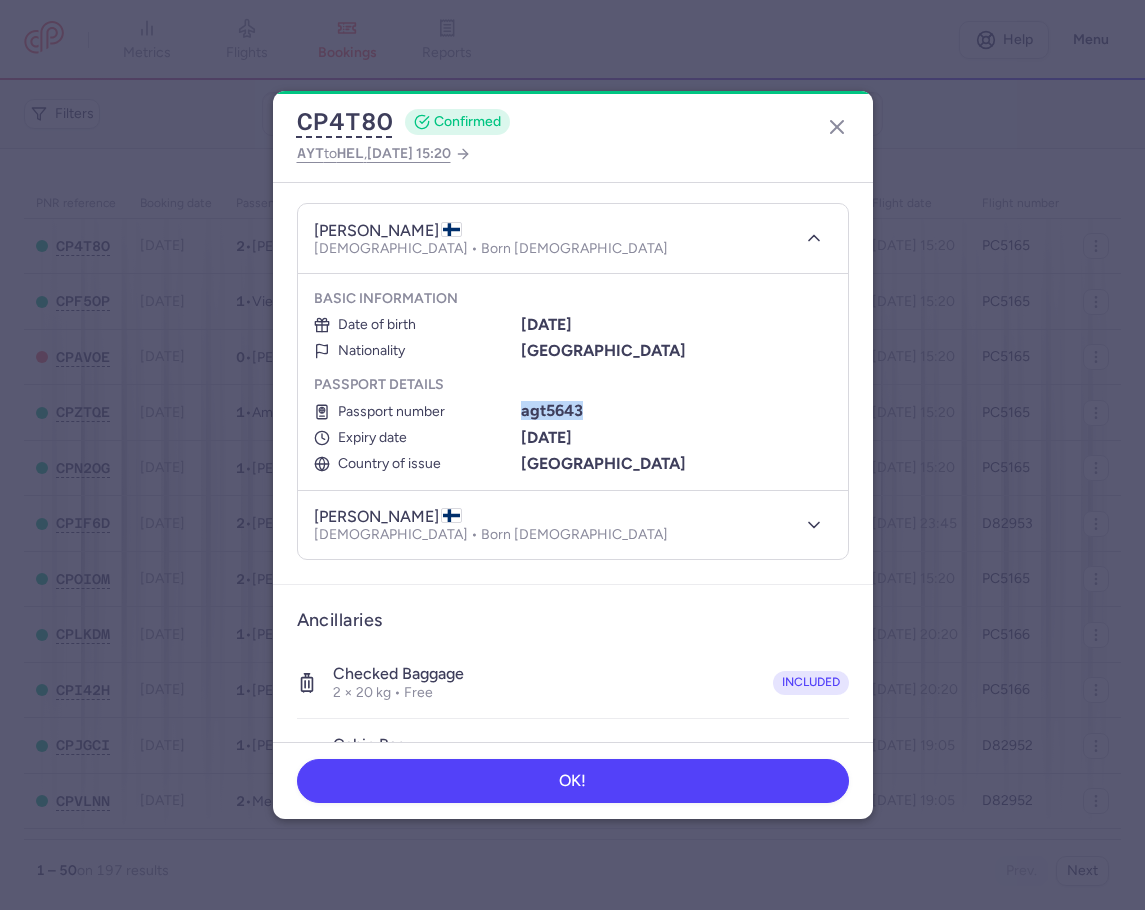 click on "agt5643" at bounding box center [552, 410] 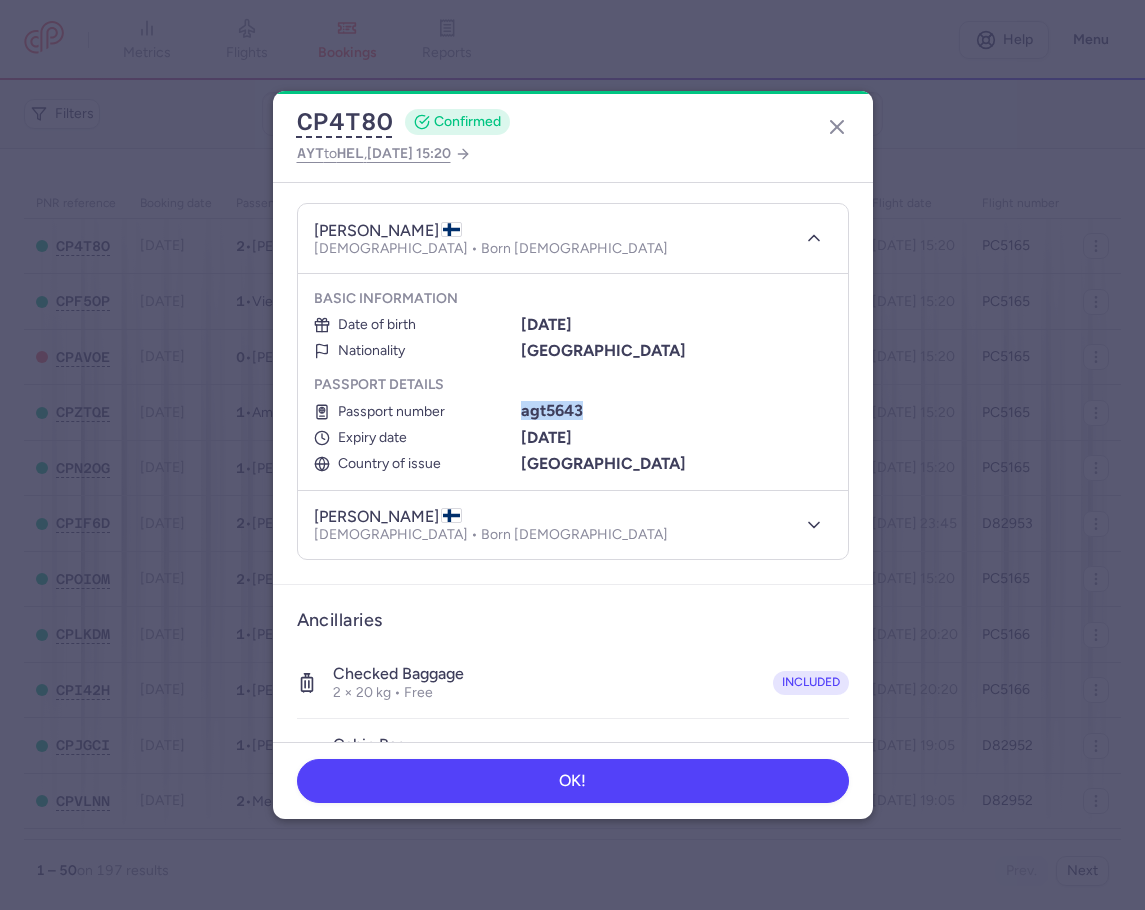click on "Passport details   Passport number agt5643  Expiry date [DATE]  Country of issue [GEOGRAPHIC_DATA]" at bounding box center [573, 424] 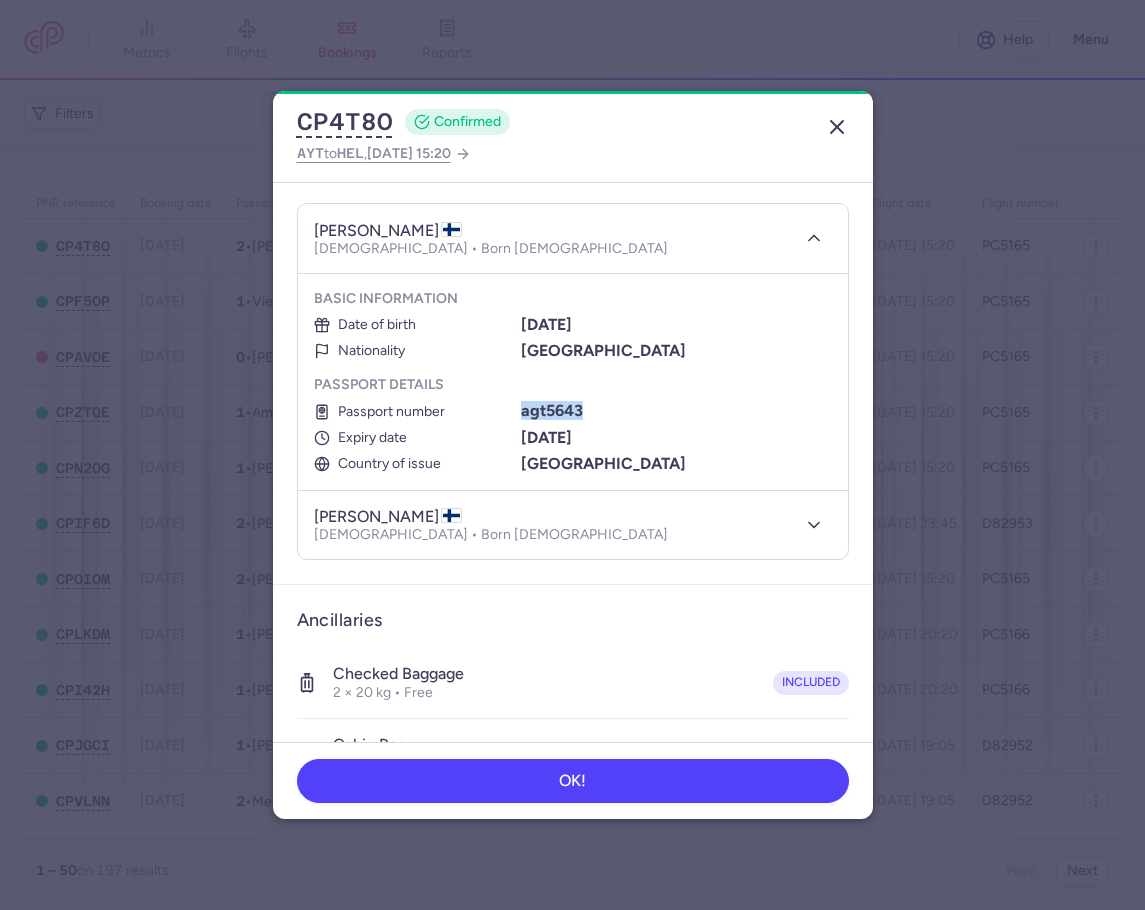click 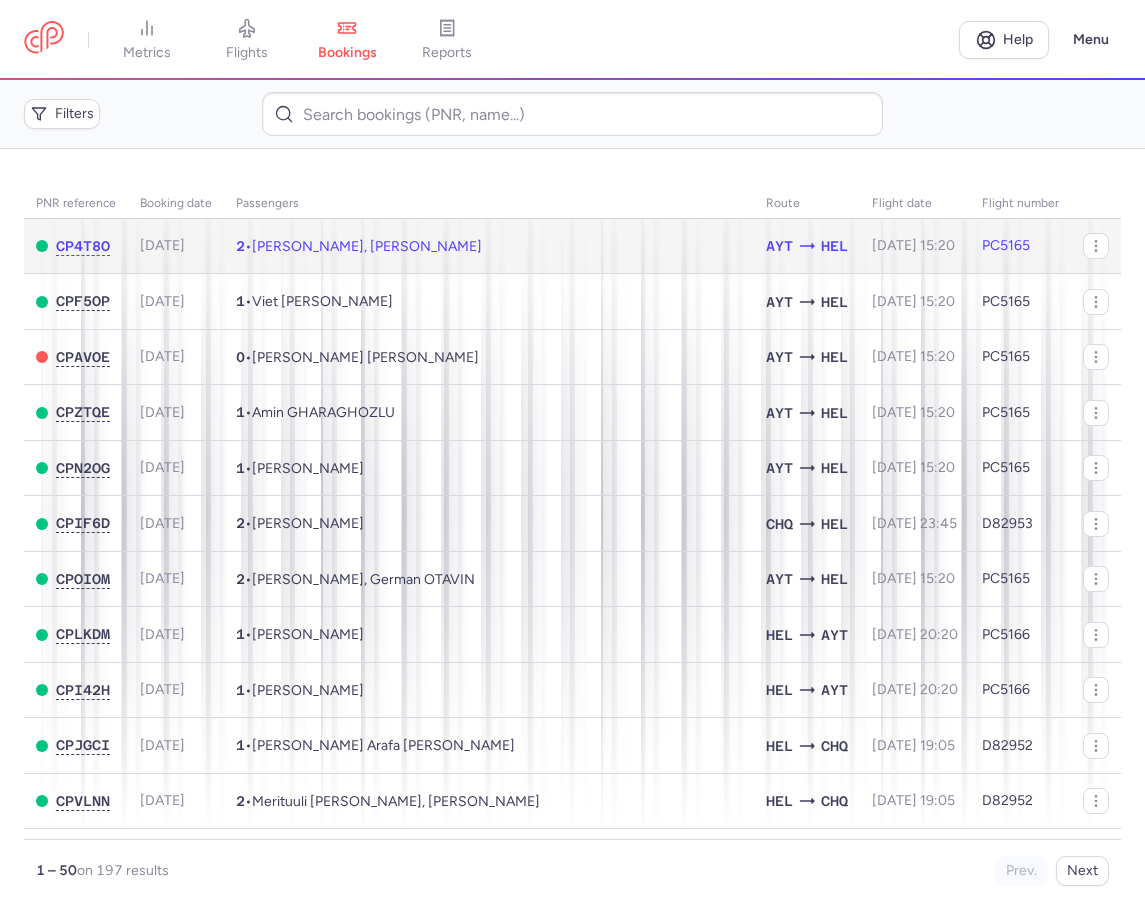 click on "[PERSON_NAME], [PERSON_NAME]" at bounding box center (367, 246) 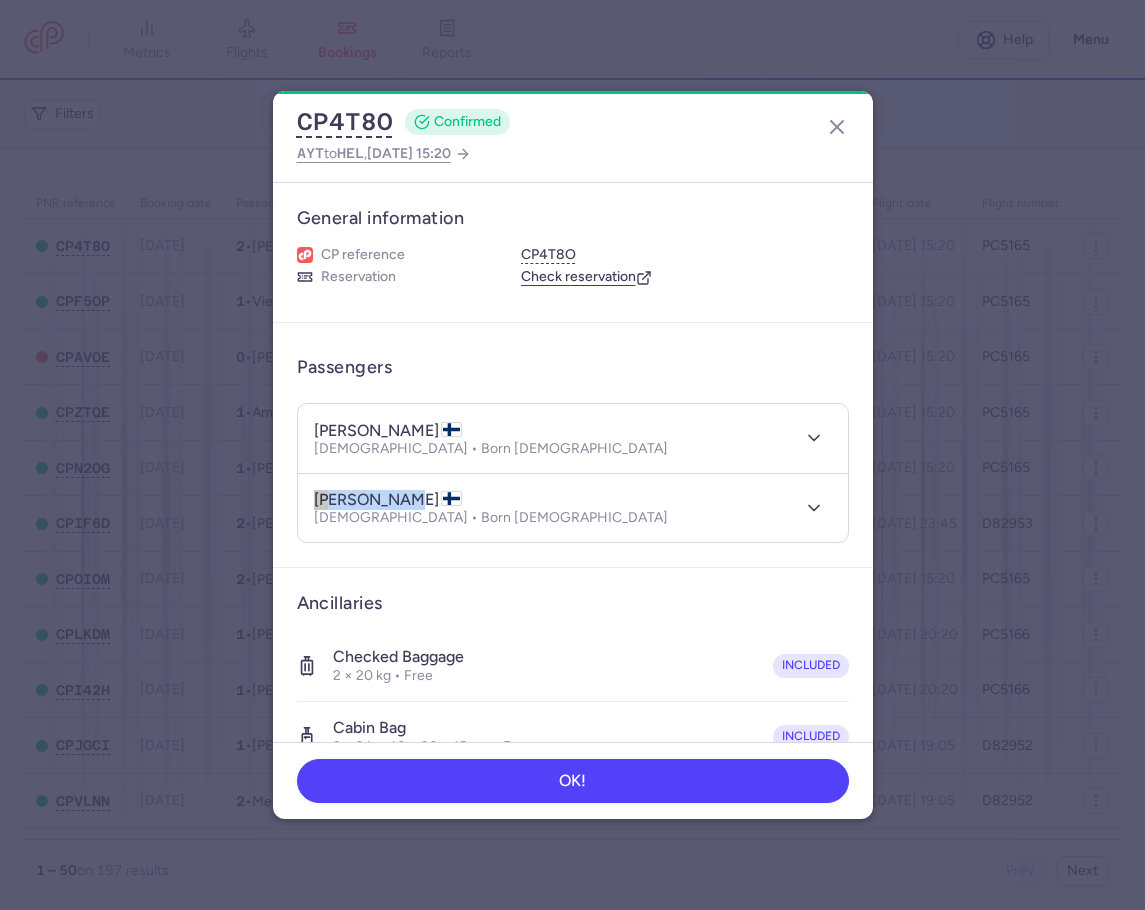 drag, startPoint x: 410, startPoint y: 496, endPoint x: 317, endPoint y: 495, distance: 93.00538 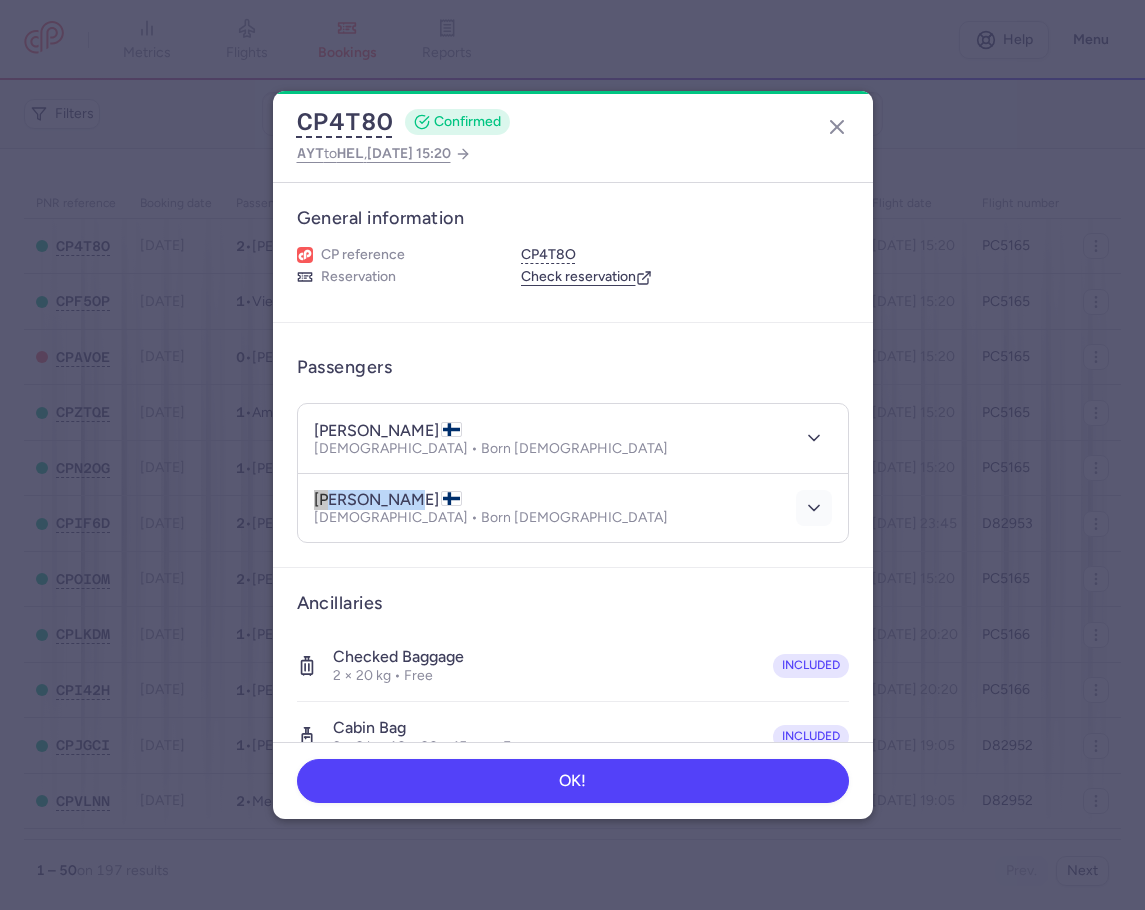 click 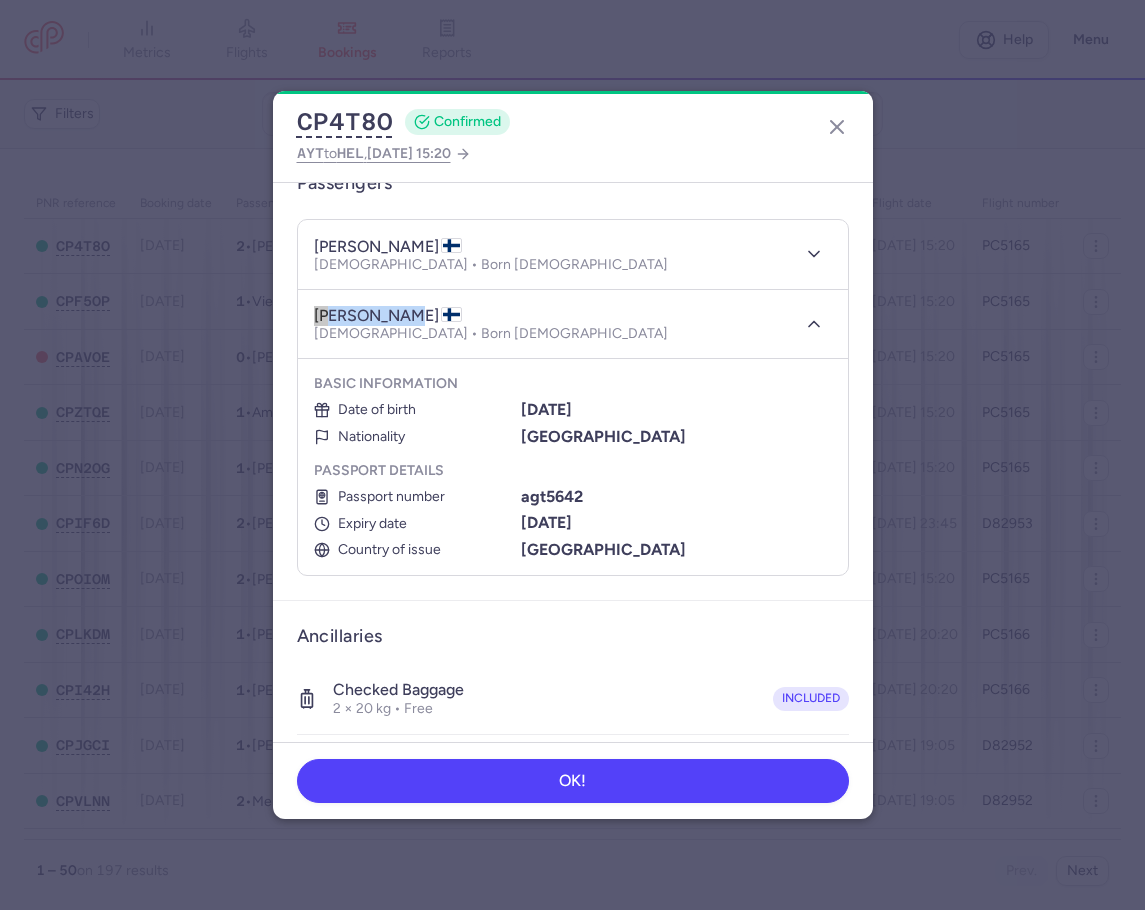 scroll, scrollTop: 200, scrollLeft: 0, axis: vertical 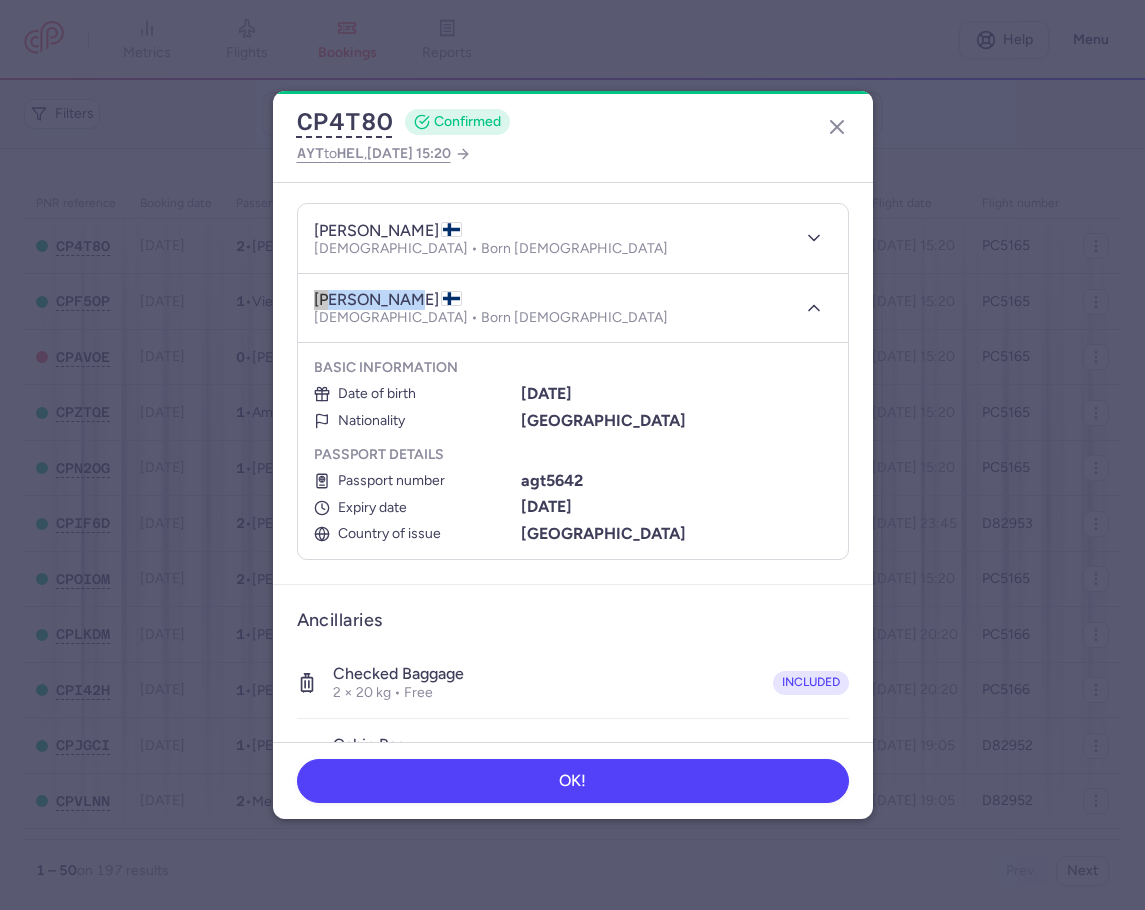type 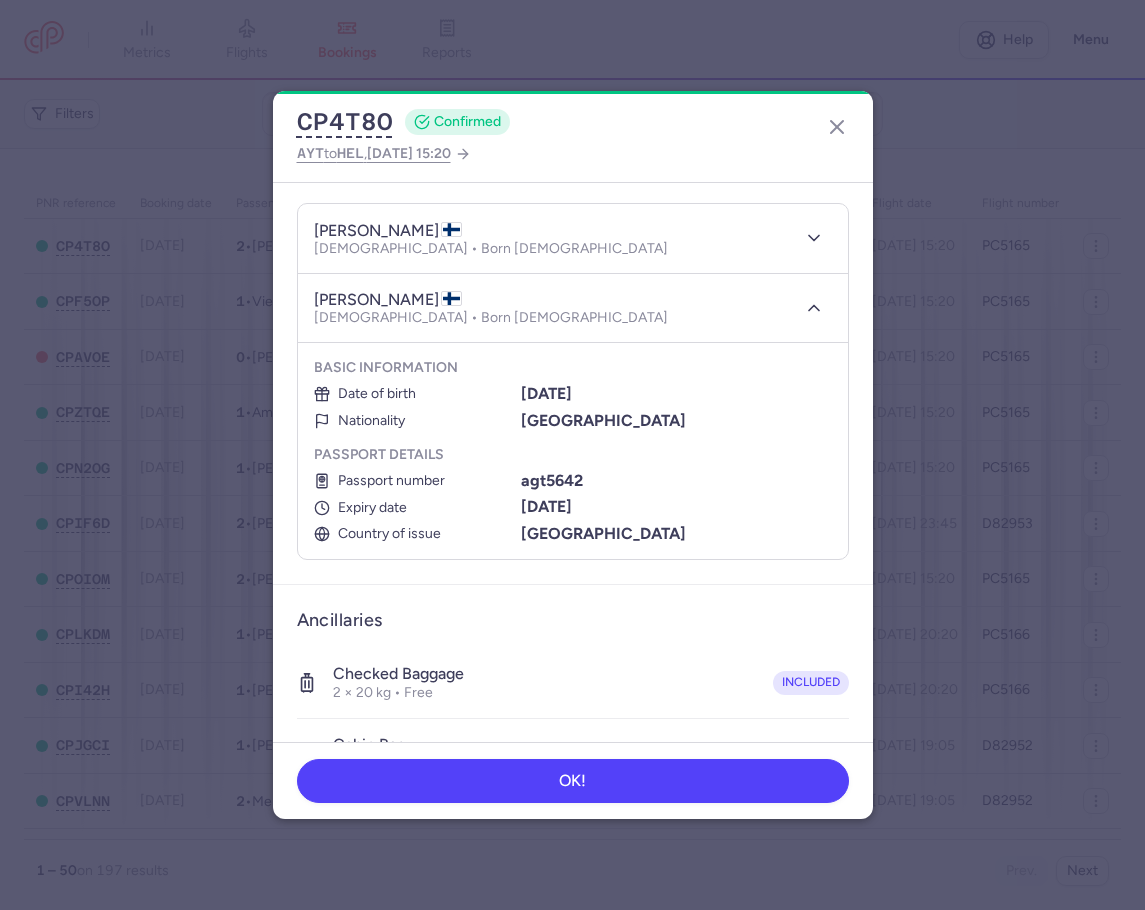 click on "agt5642" at bounding box center [552, 480] 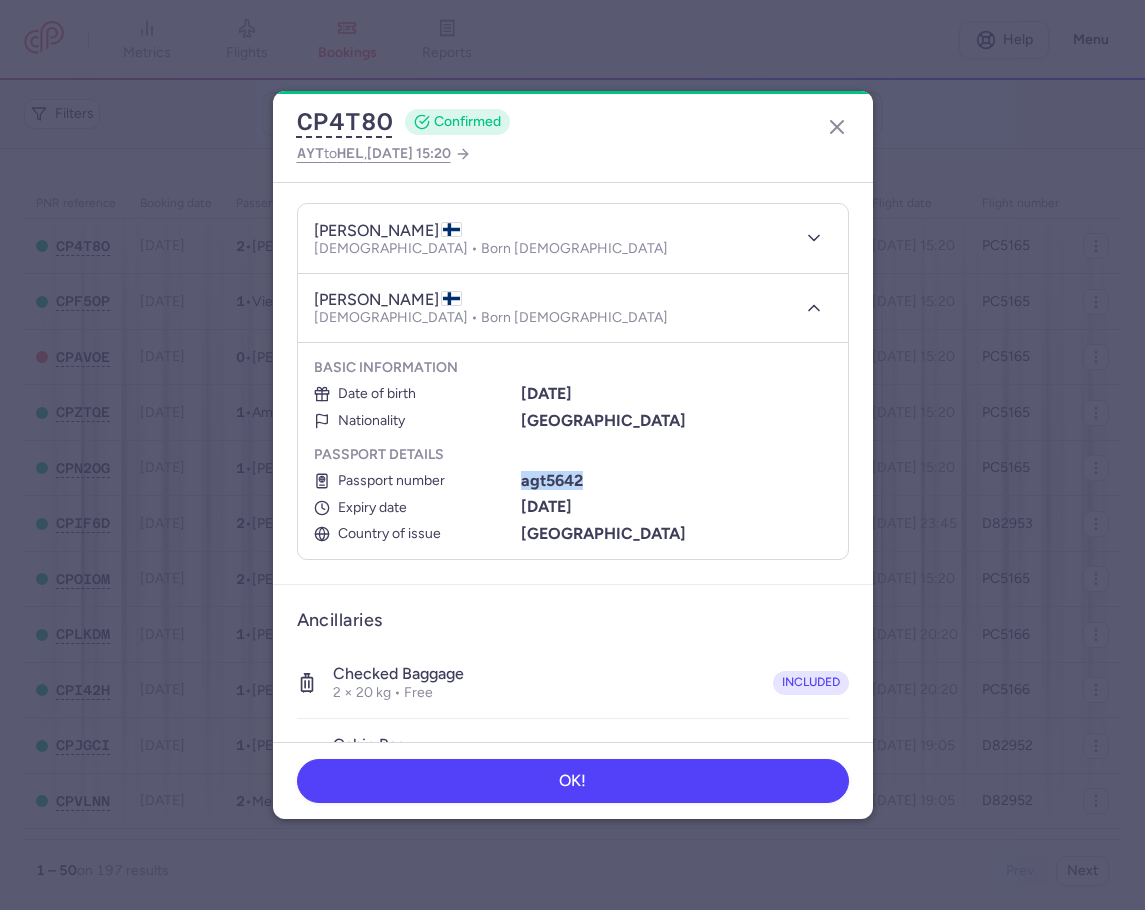 click on "agt5642" at bounding box center (552, 480) 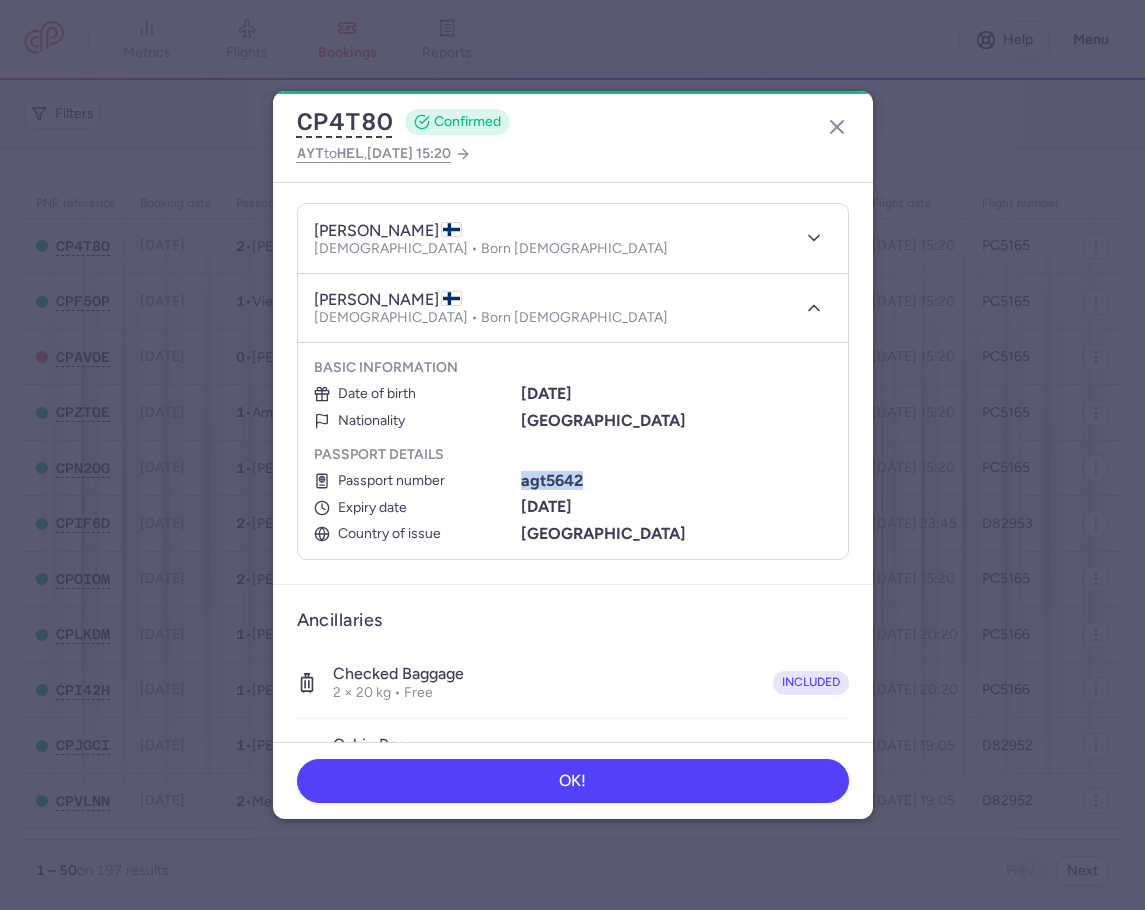 copy on "agt5642" 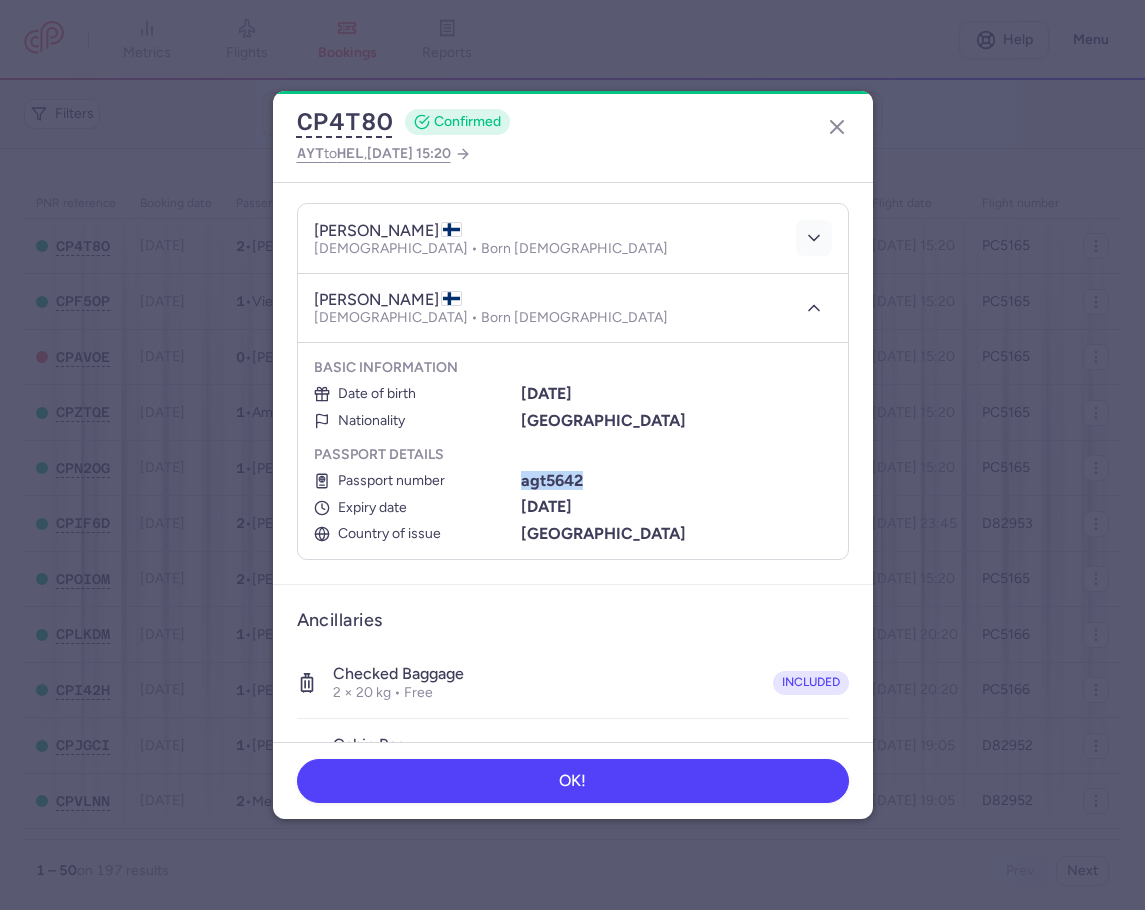 click 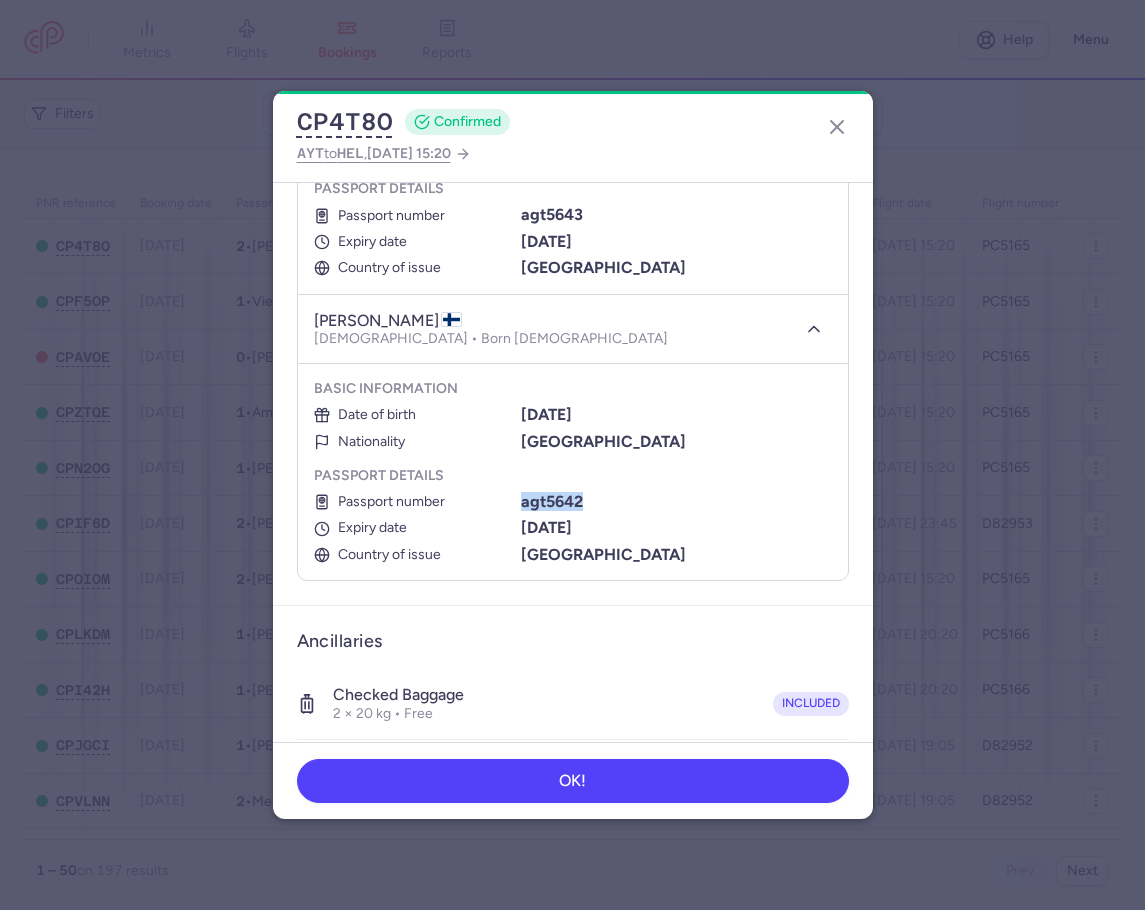 scroll, scrollTop: 400, scrollLeft: 0, axis: vertical 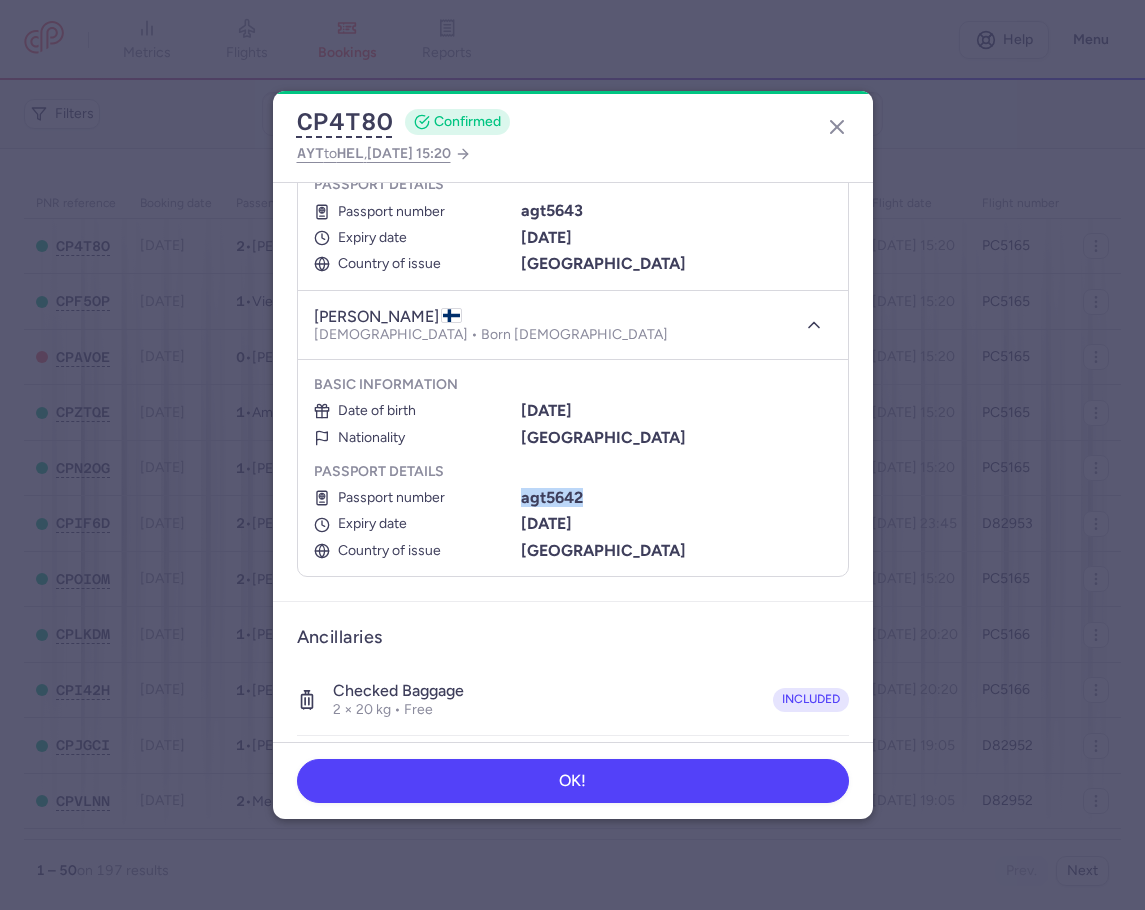 type 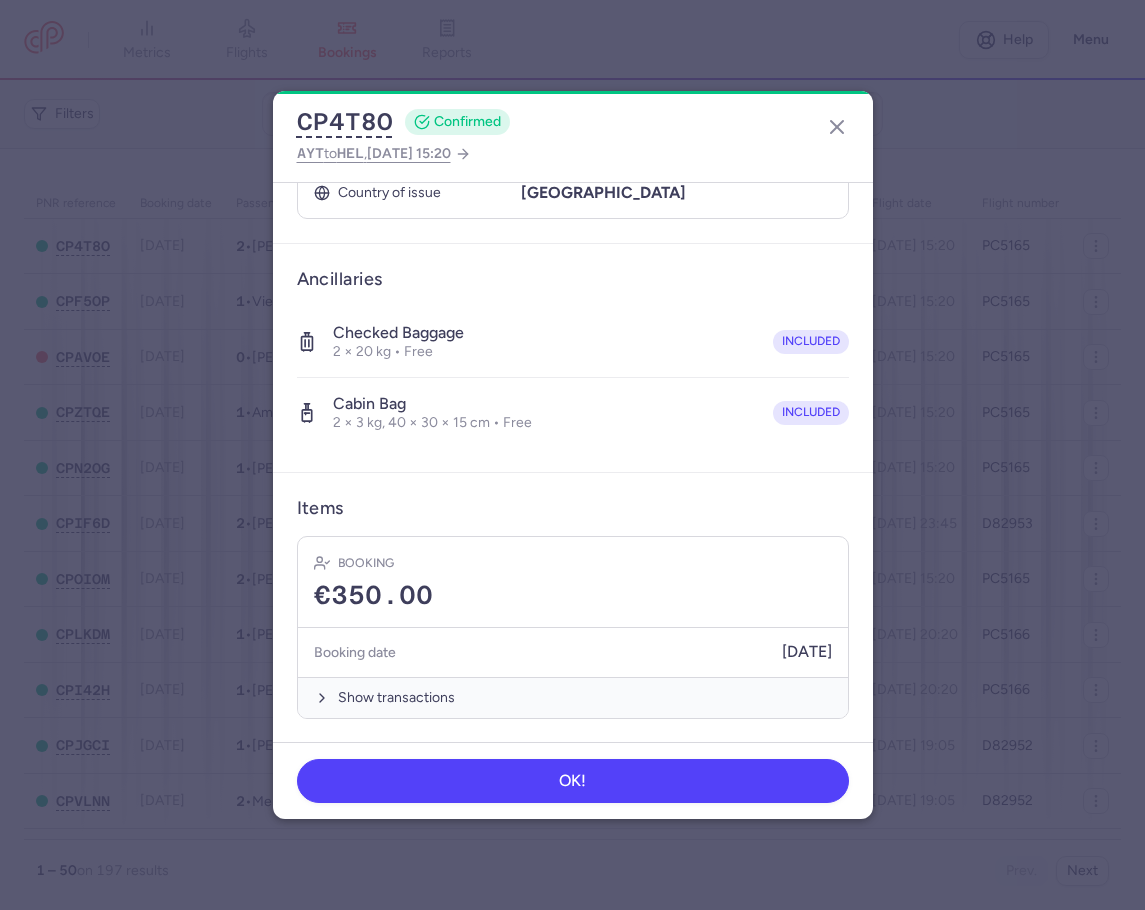 scroll, scrollTop: 759, scrollLeft: 0, axis: vertical 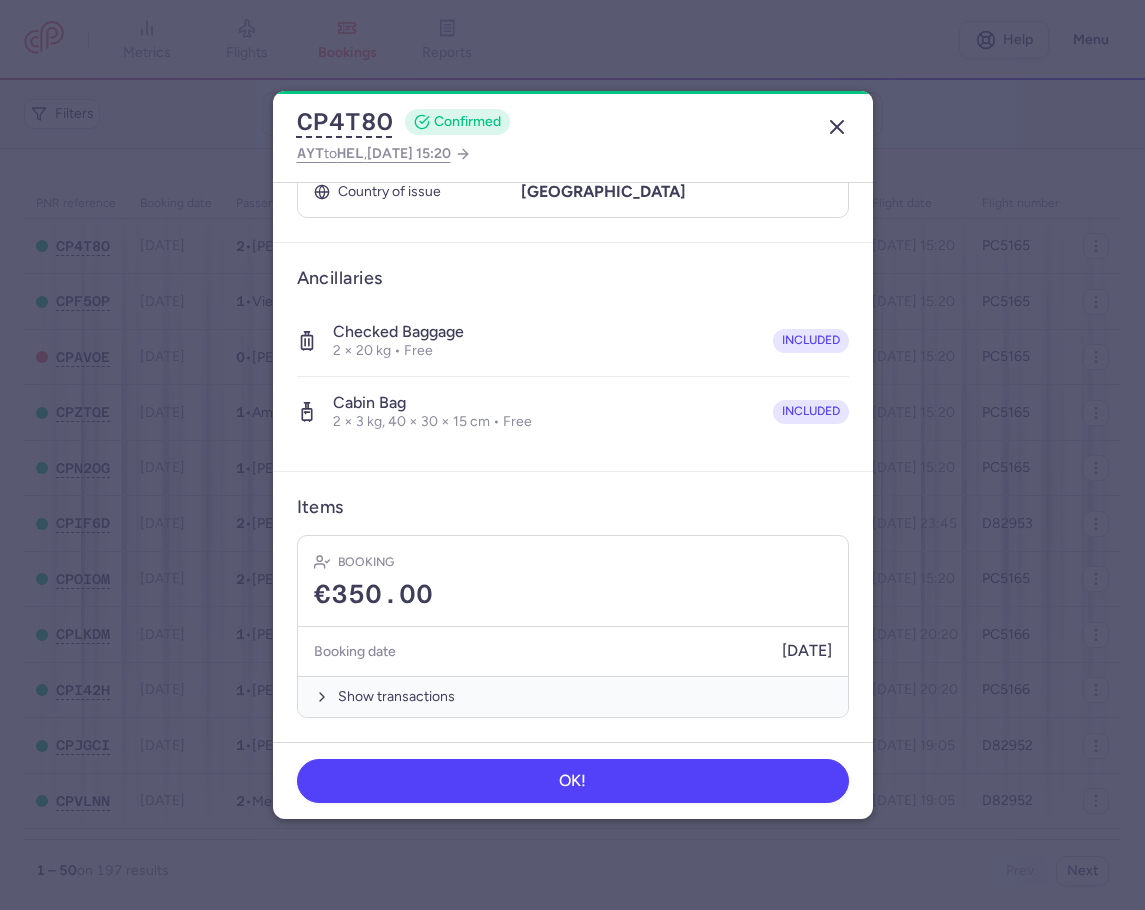 click 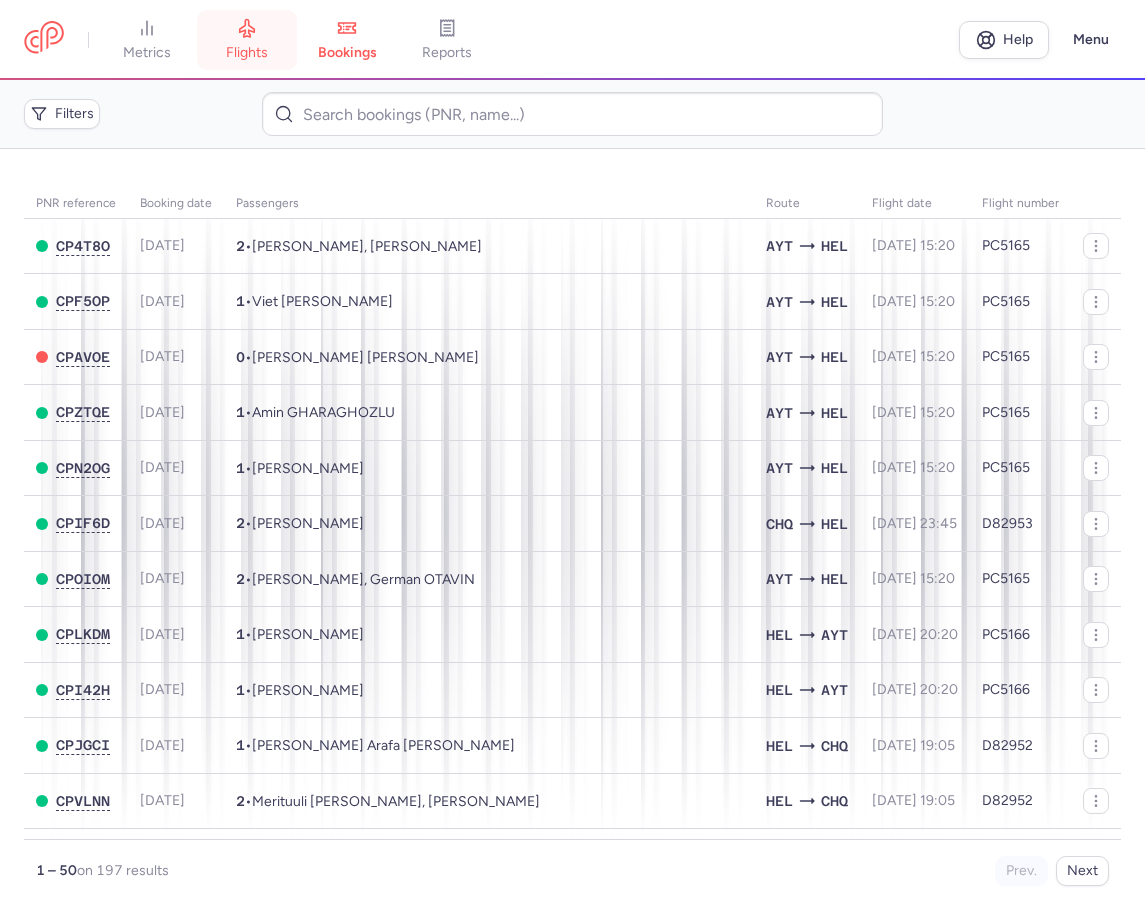 click on "flights" at bounding box center (247, 40) 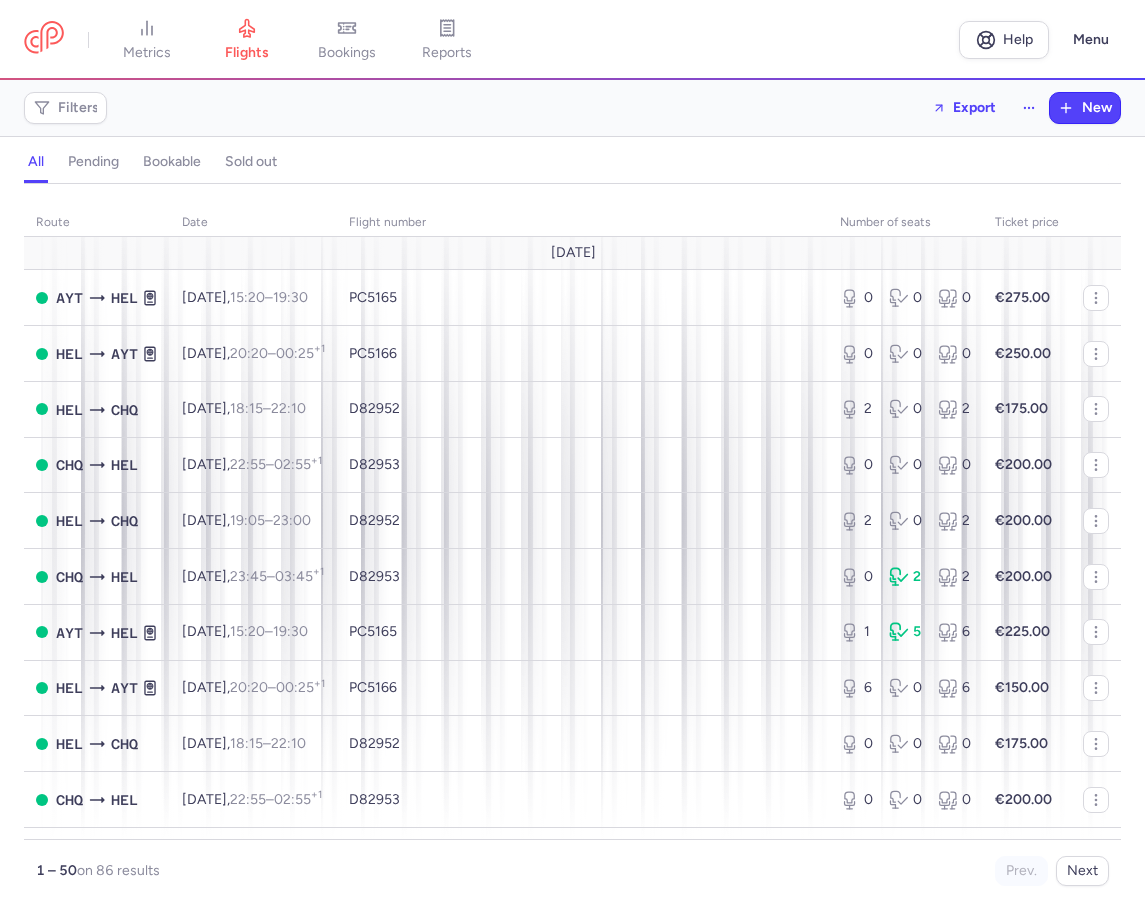 click on "all pending bookable sold out" at bounding box center (572, 162) 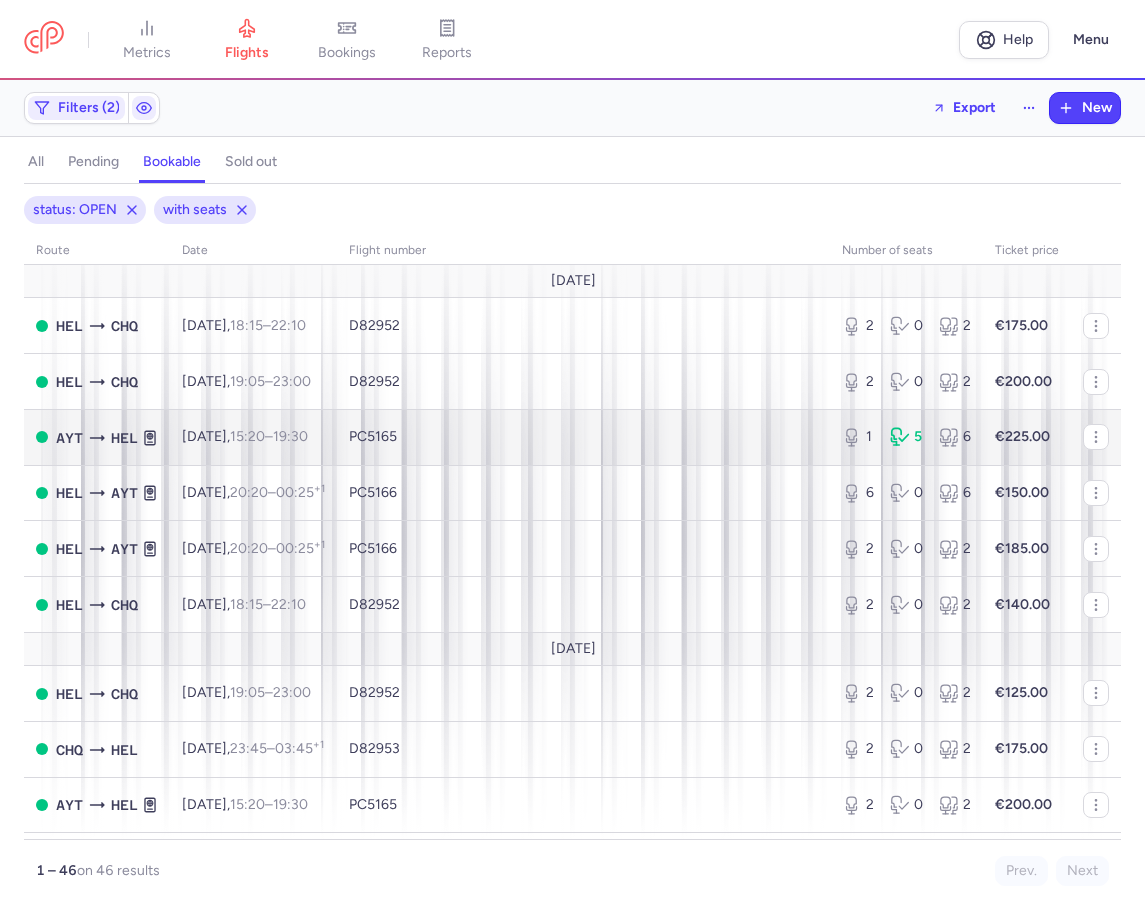 type 